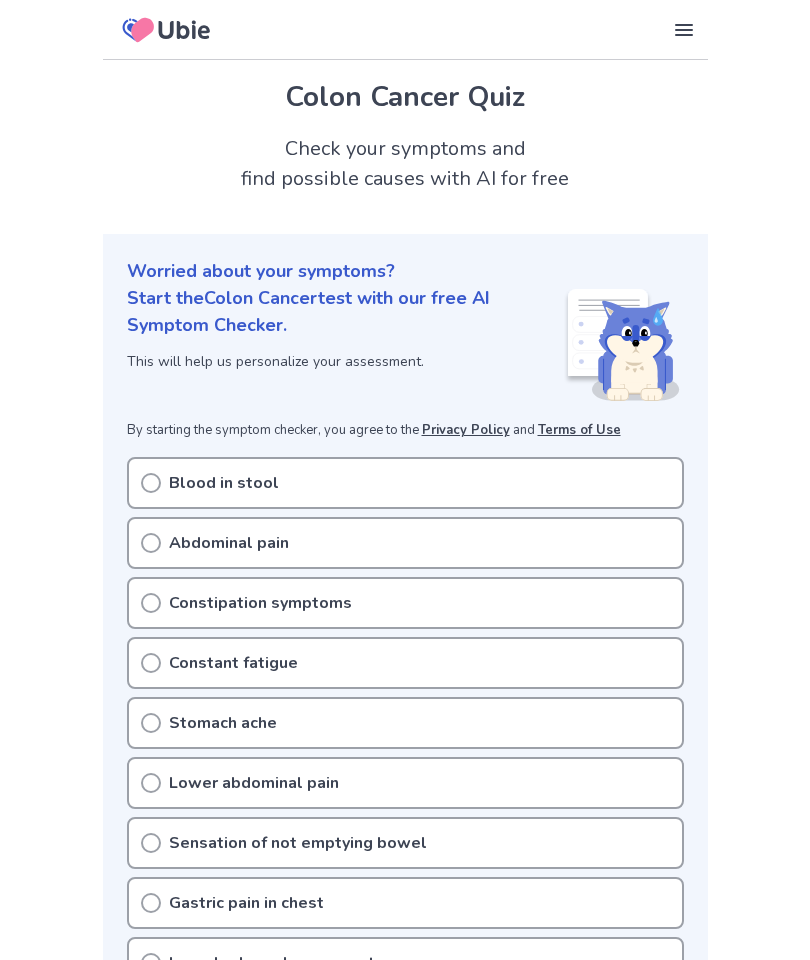 scroll, scrollTop: 0, scrollLeft: 0, axis: both 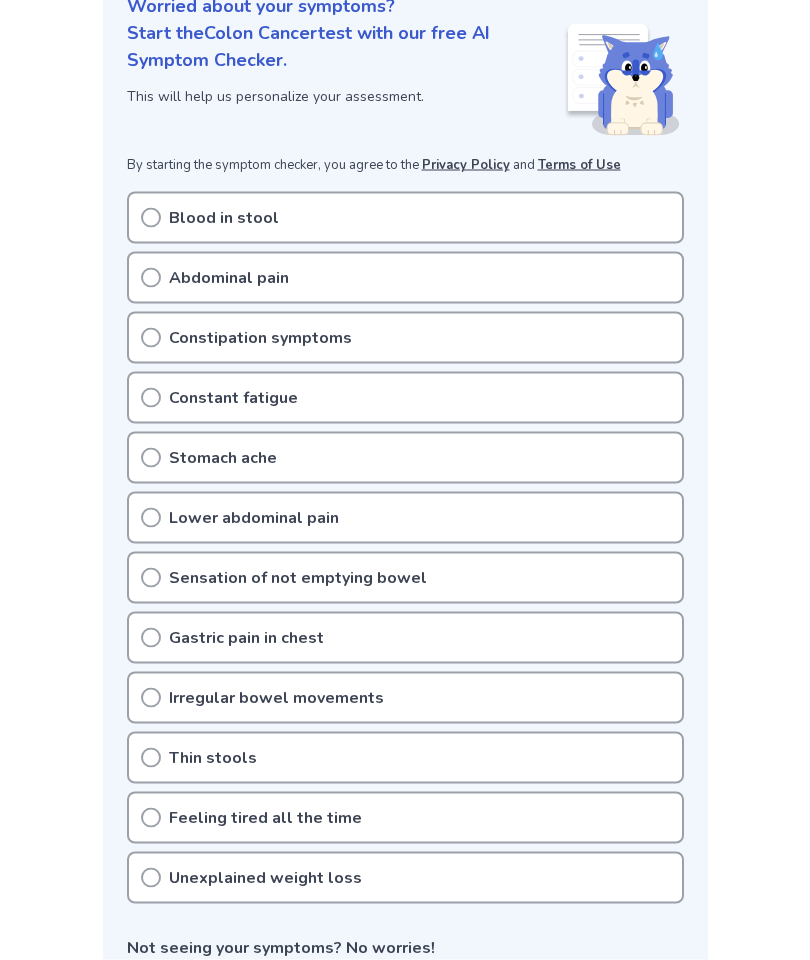 click 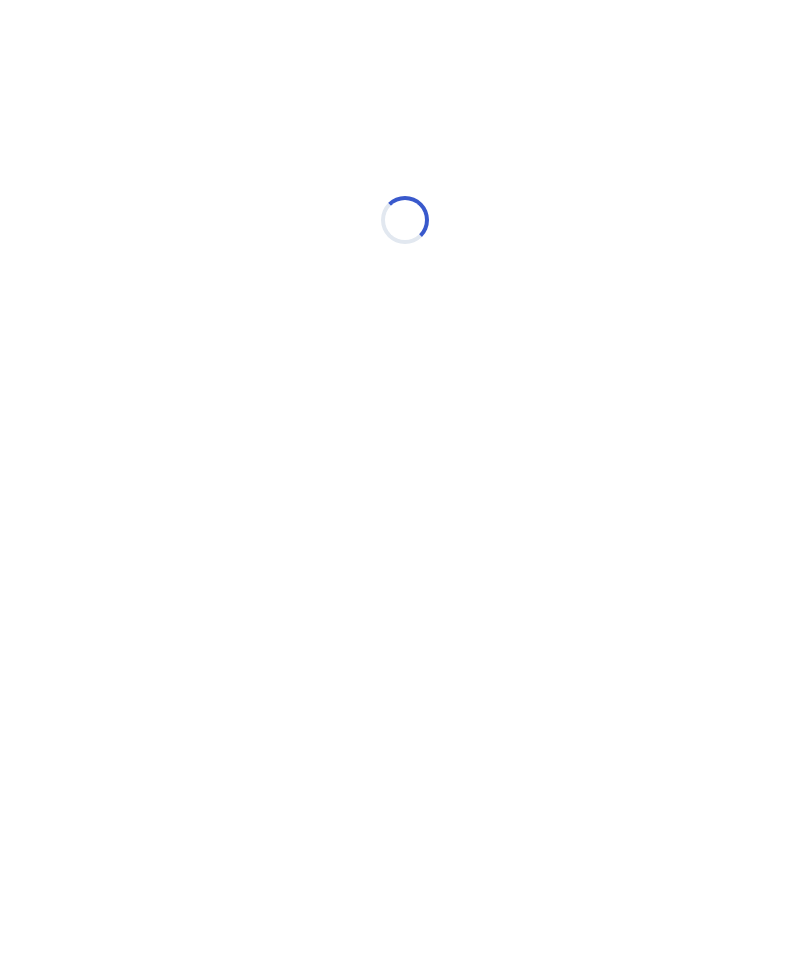scroll, scrollTop: 0, scrollLeft: 0, axis: both 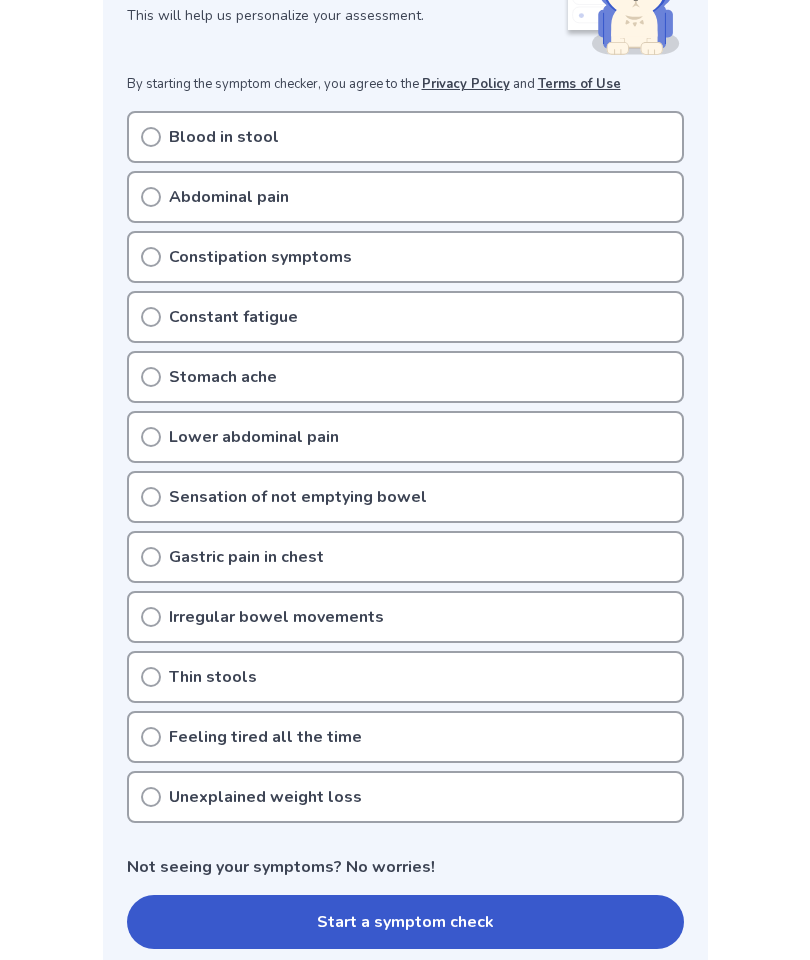 click 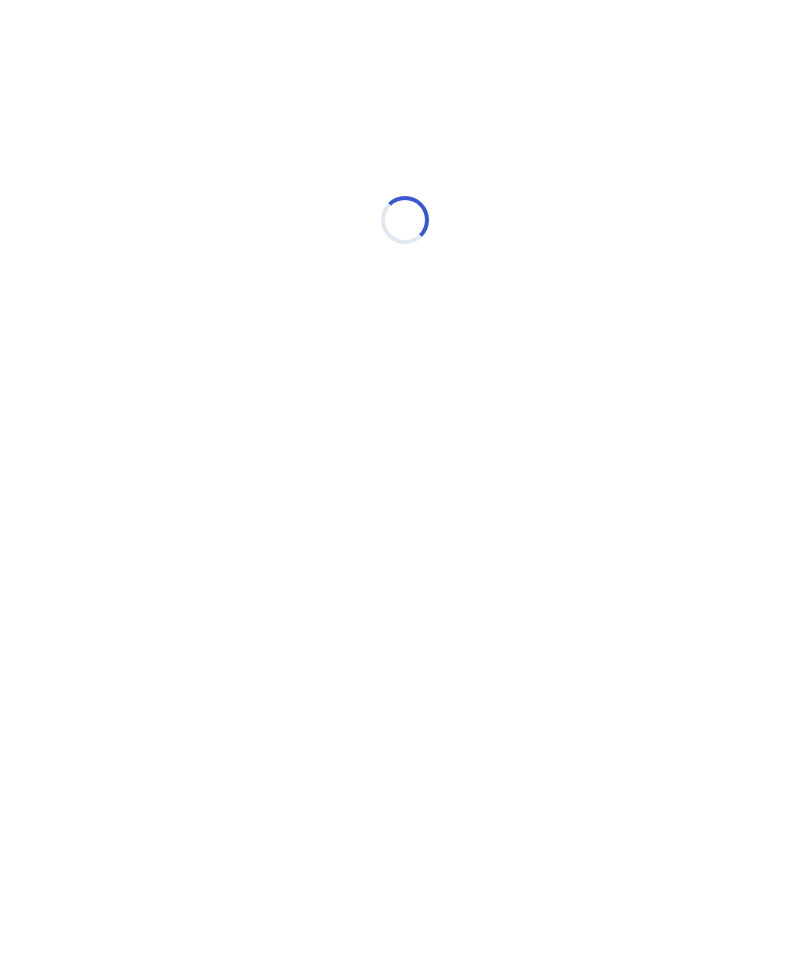 scroll, scrollTop: 0, scrollLeft: 0, axis: both 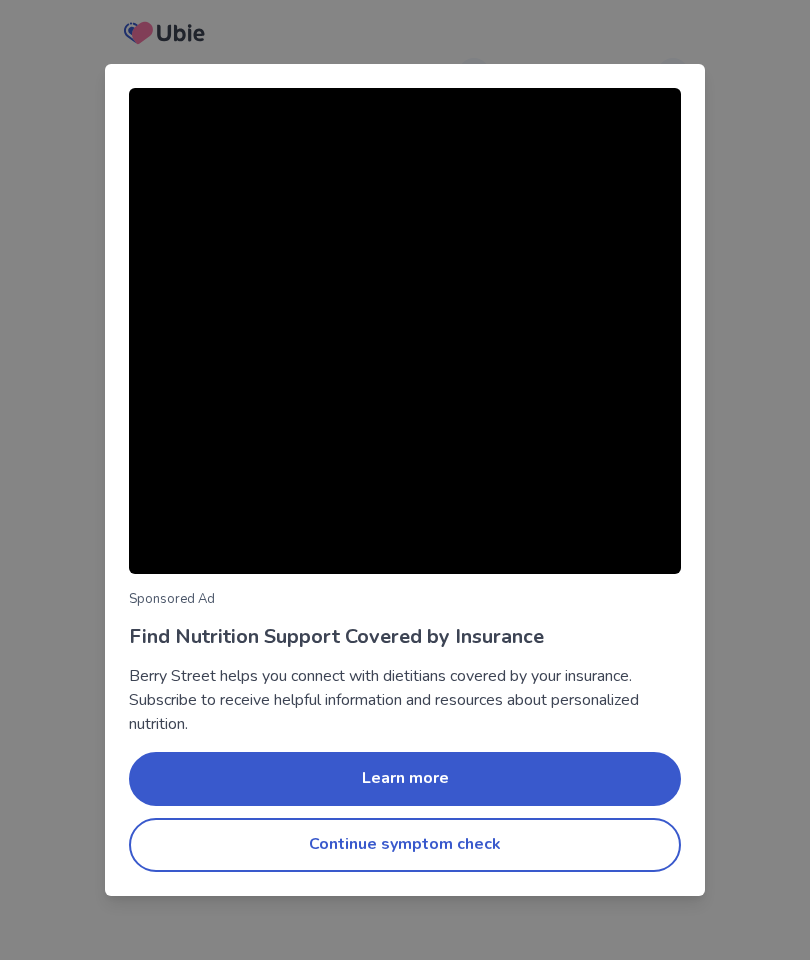 click on "Continue symptom check" at bounding box center [405, 845] 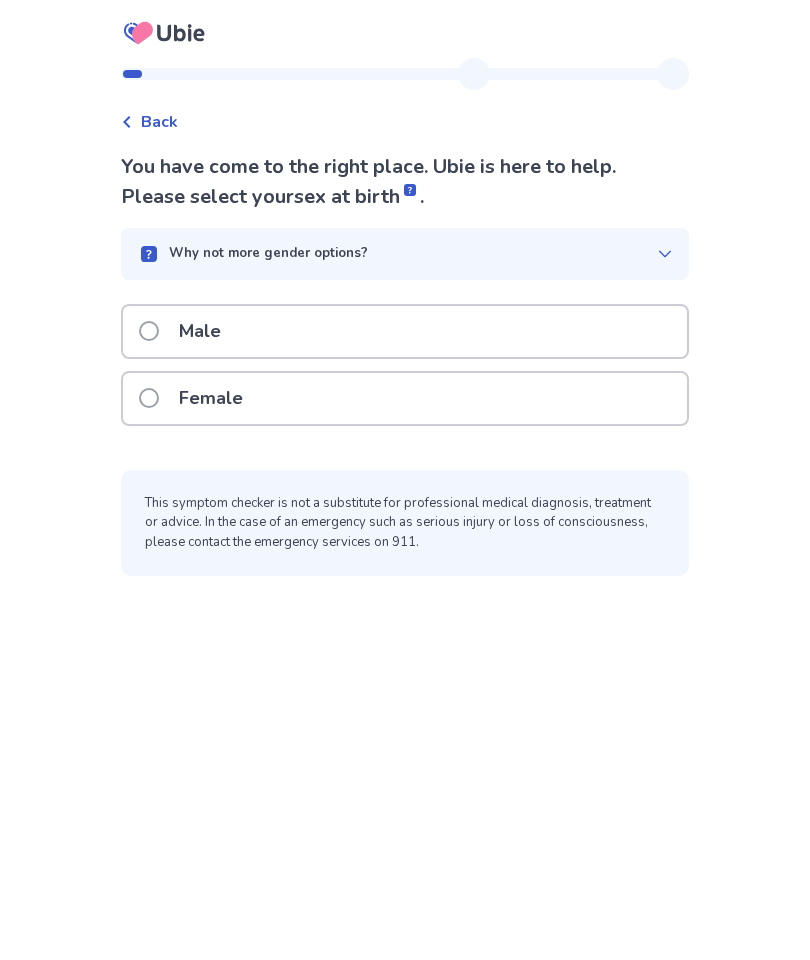 click on "Female" at bounding box center (197, 398) 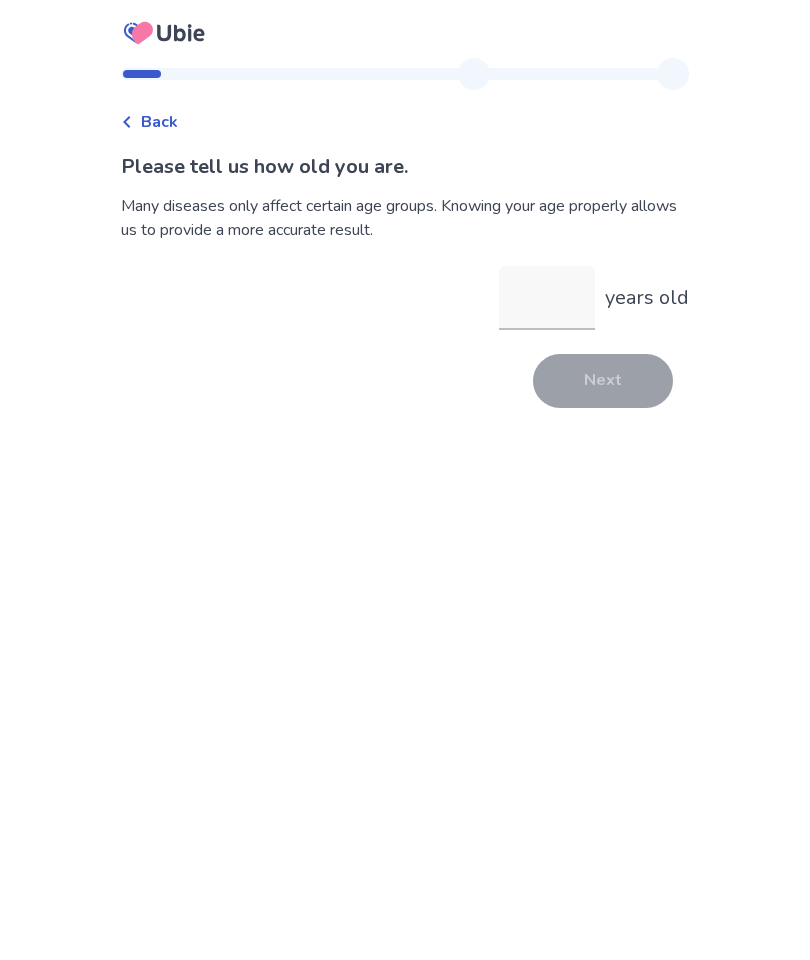 click on "years old" at bounding box center (547, 298) 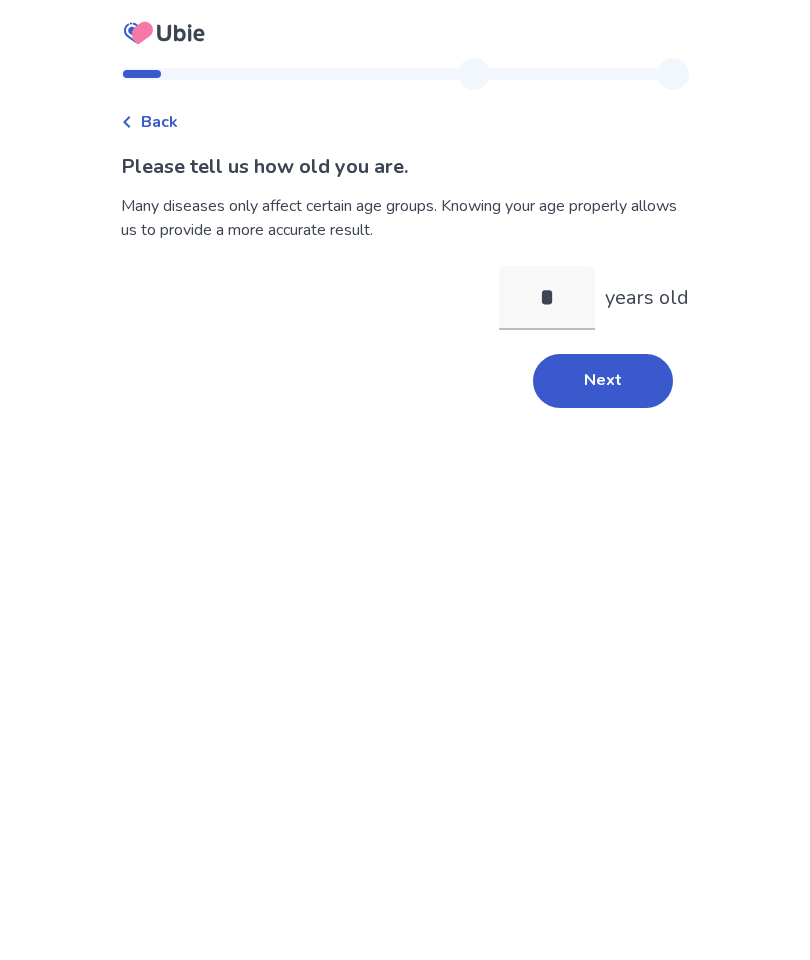 type on "**" 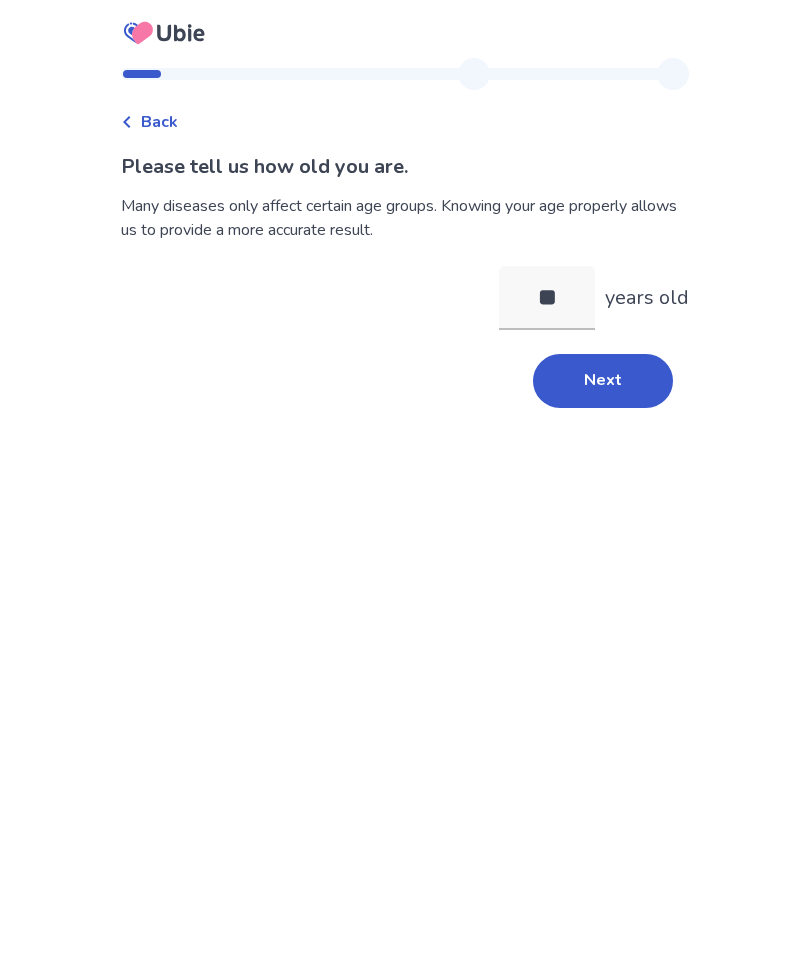 click on "Next" at bounding box center [603, 381] 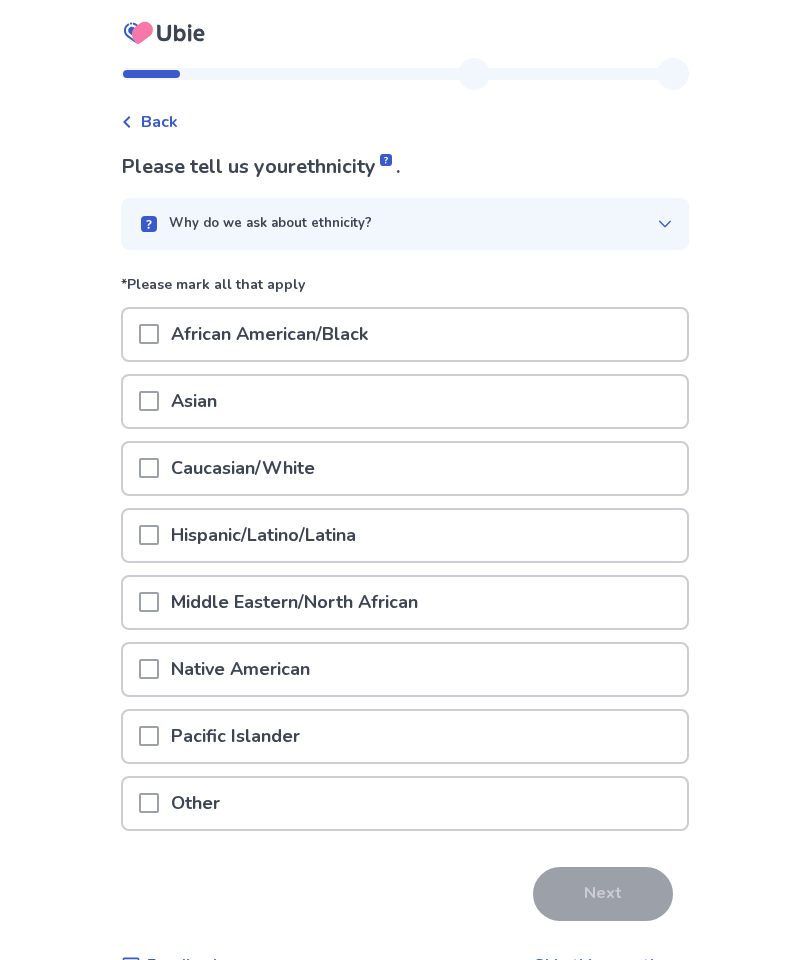 click at bounding box center (149, 468) 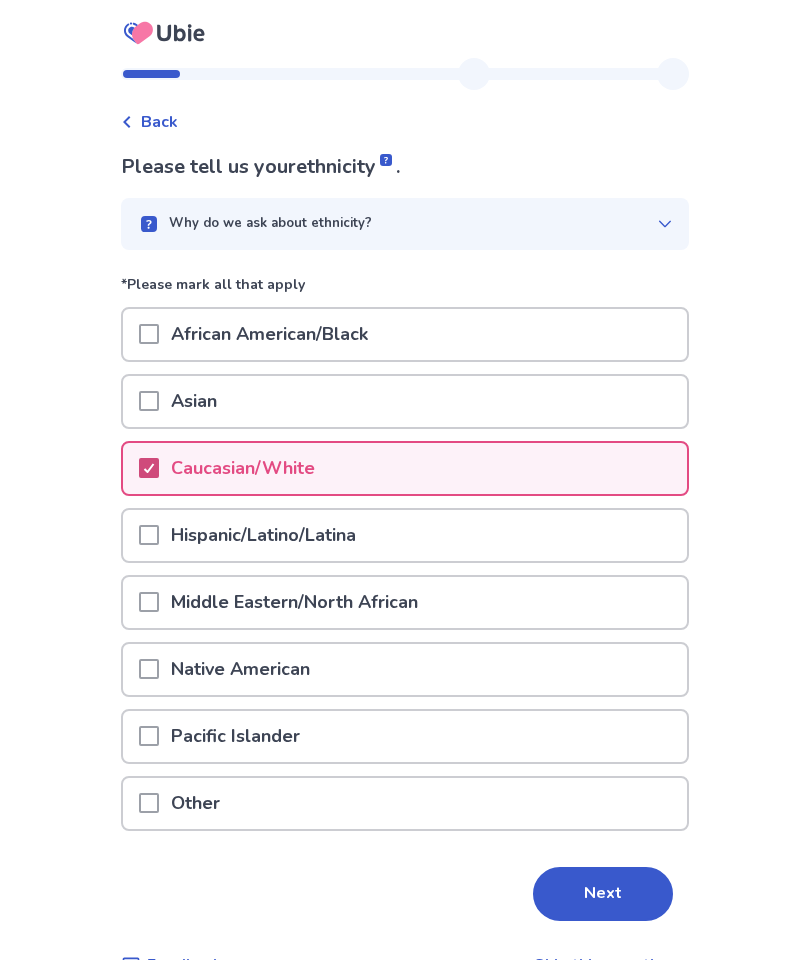 click on "Next" at bounding box center (603, 894) 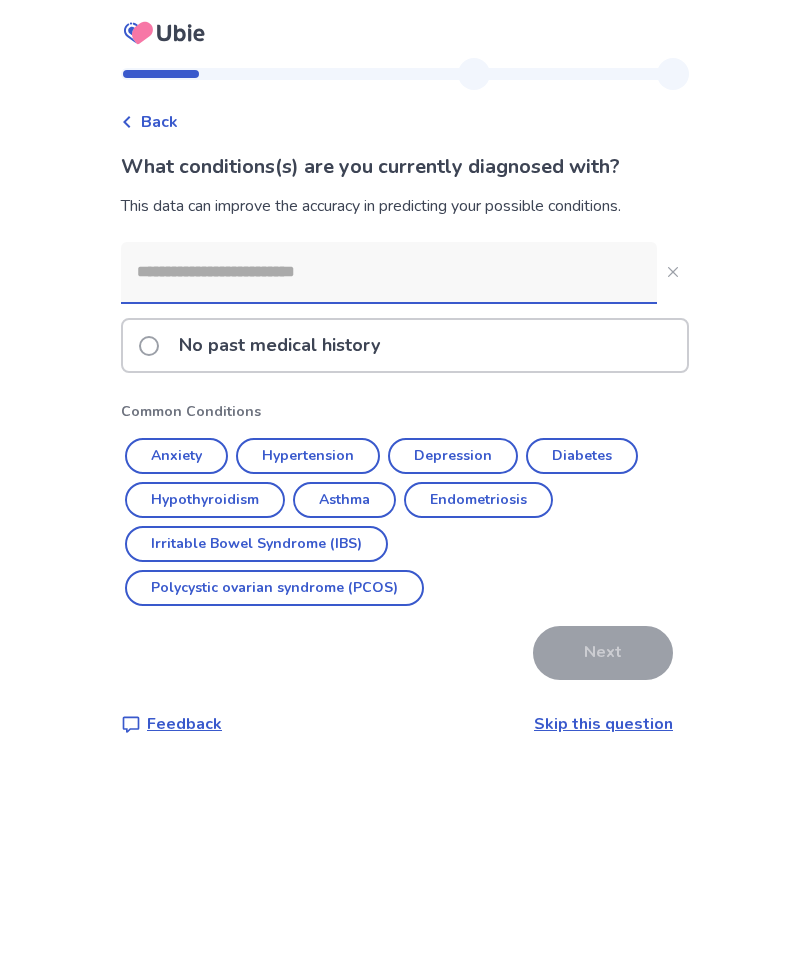 click on "Anxiety" at bounding box center (176, 456) 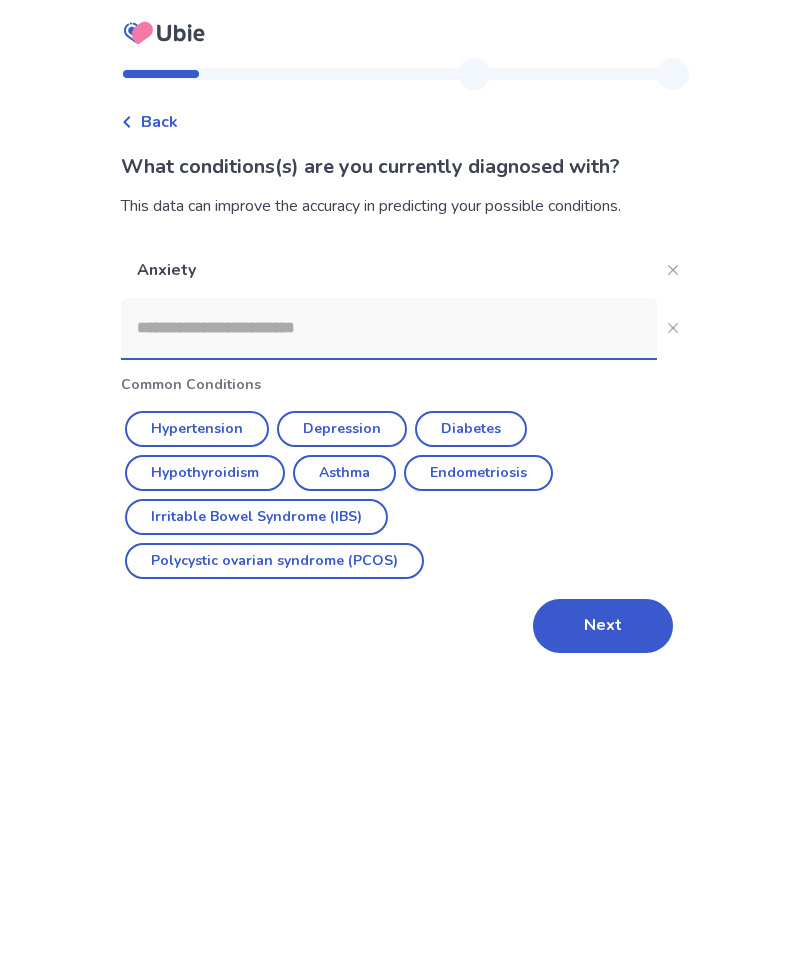 click on "Hypertension" at bounding box center (197, 429) 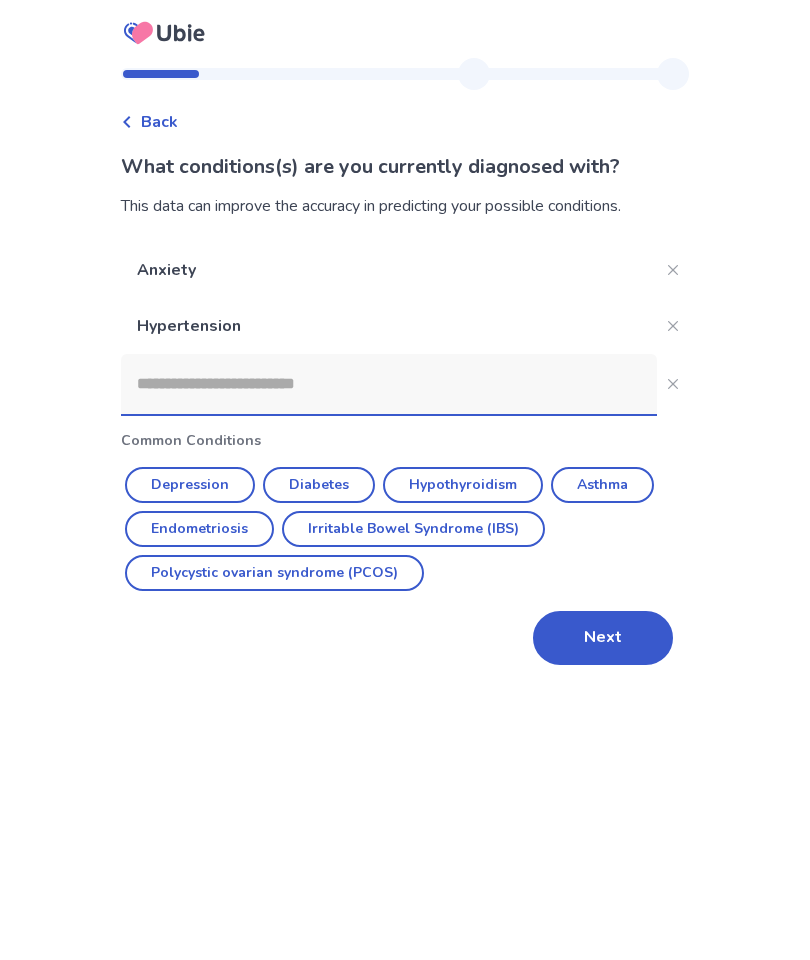 click on "Depression" at bounding box center [190, 485] 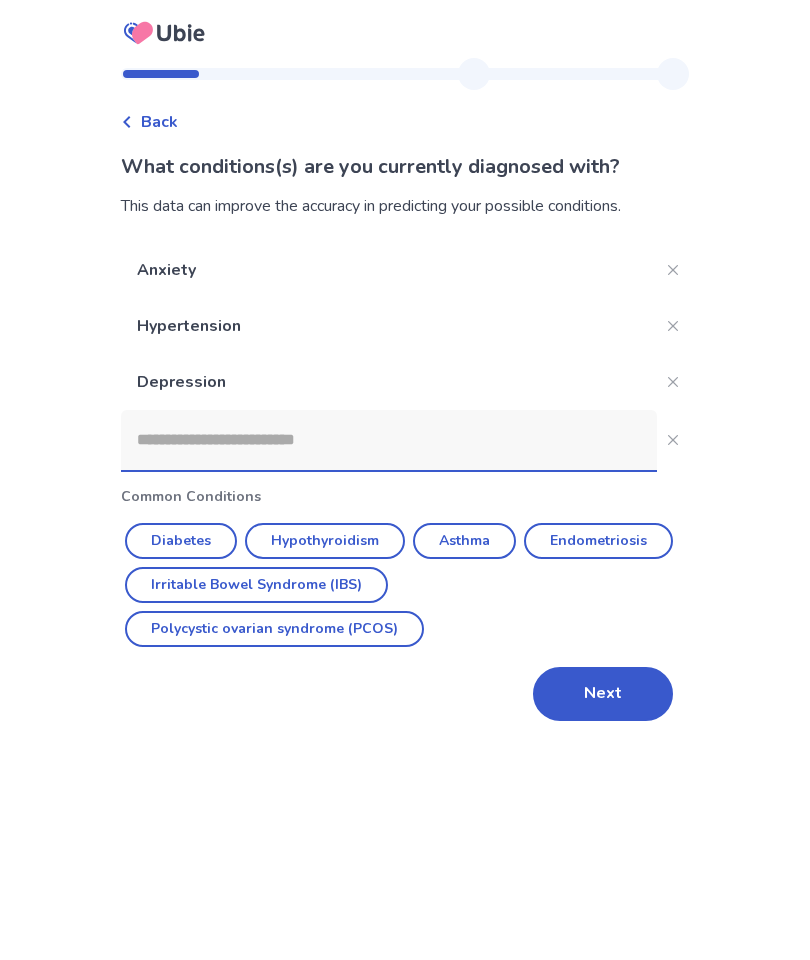 click on "Diabetes" at bounding box center [181, 541] 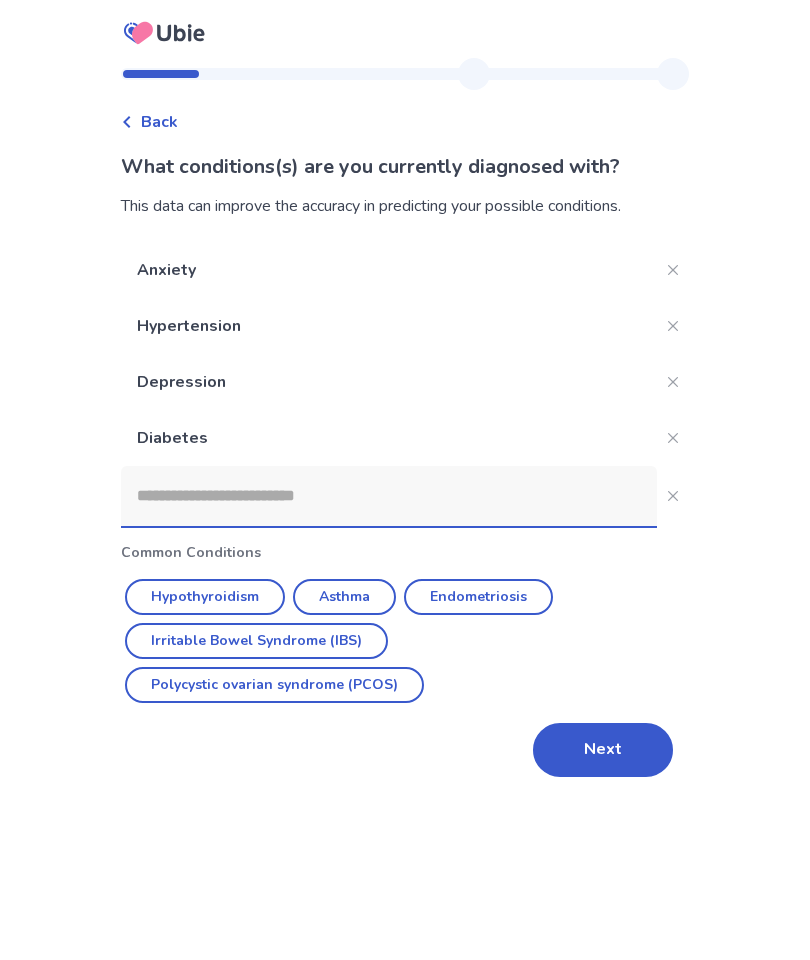 click on "Asthma" at bounding box center (344, 597) 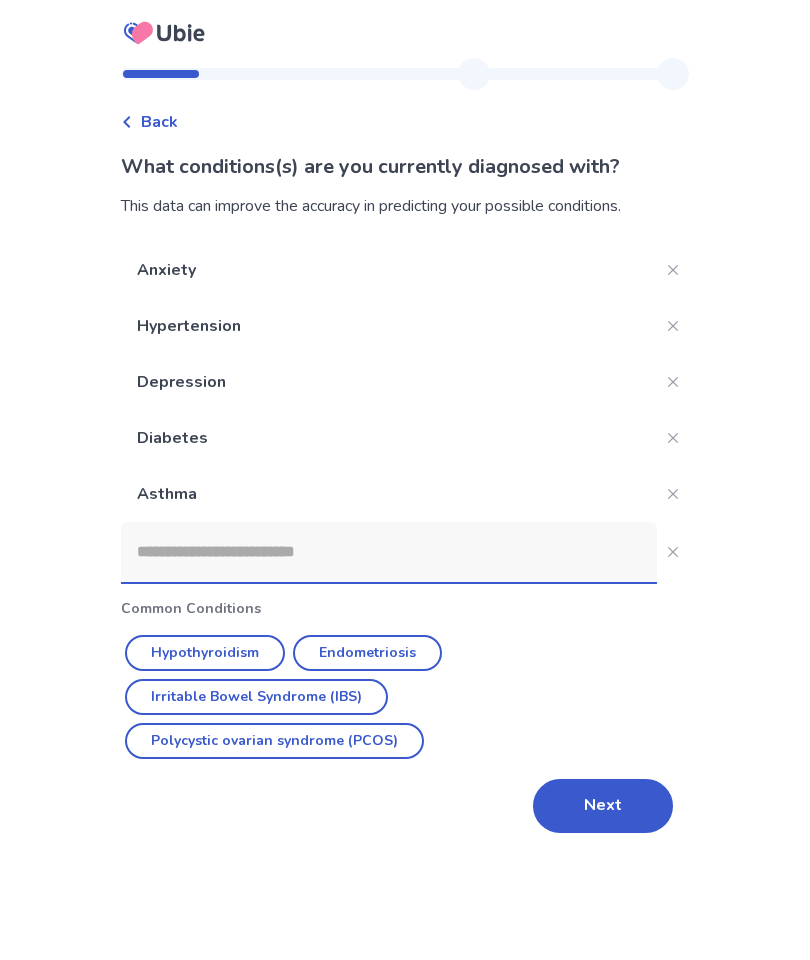 click on "Endometriosis" at bounding box center [367, 653] 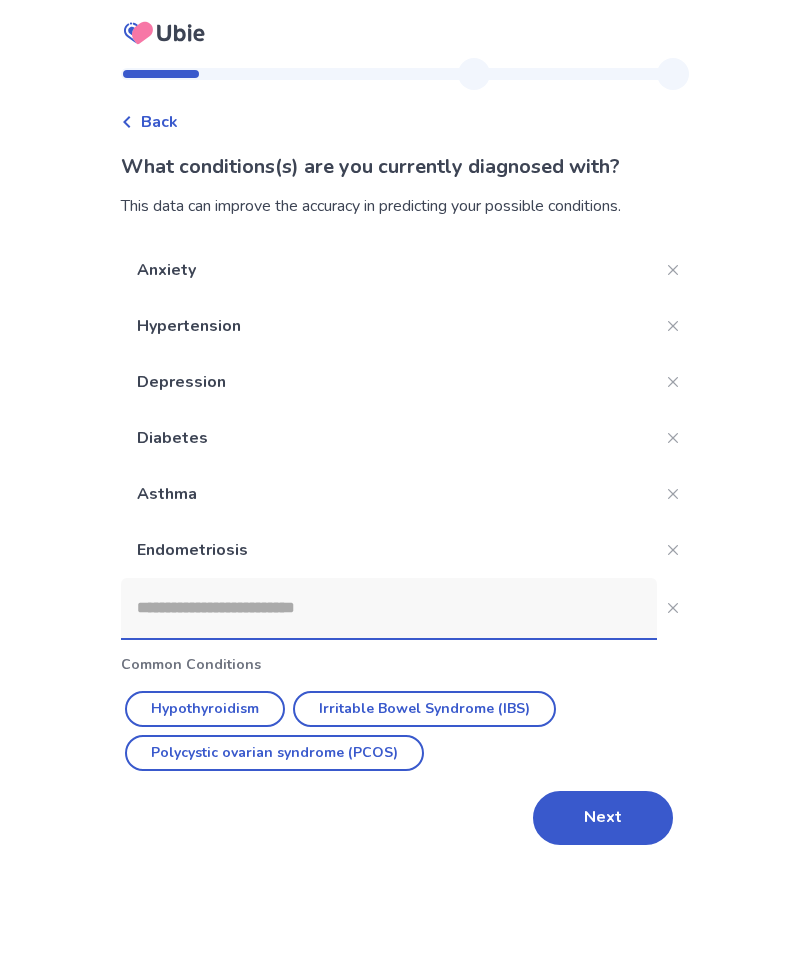 click on "Hypothyroidism" at bounding box center [205, 709] 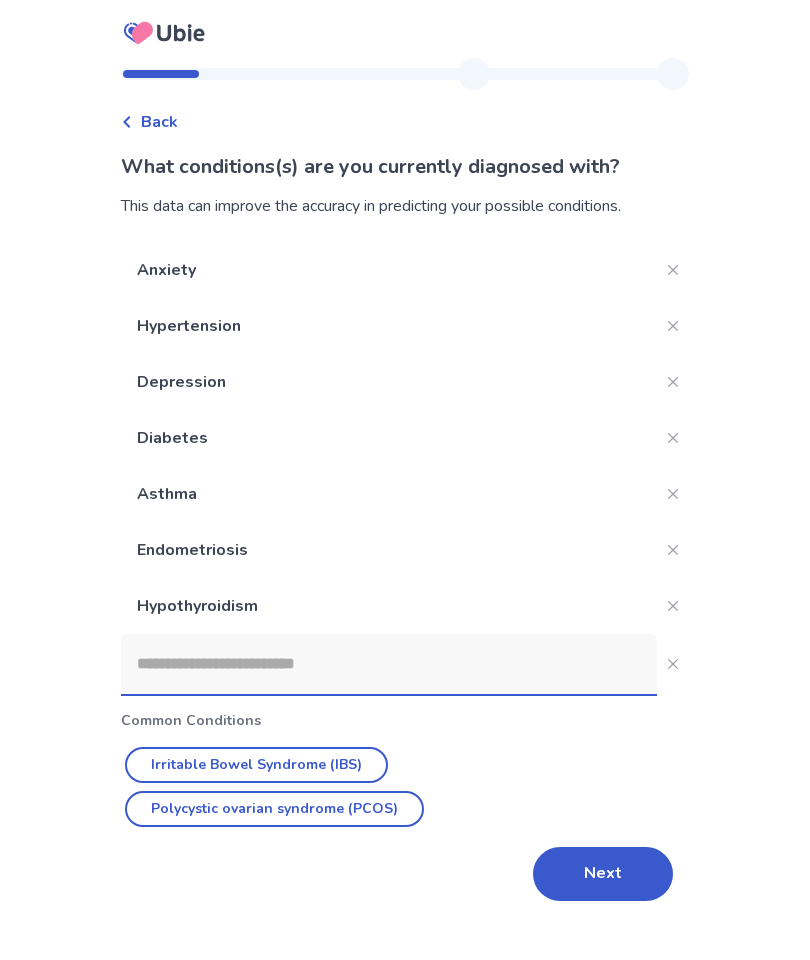 click on "Next" at bounding box center (603, 874) 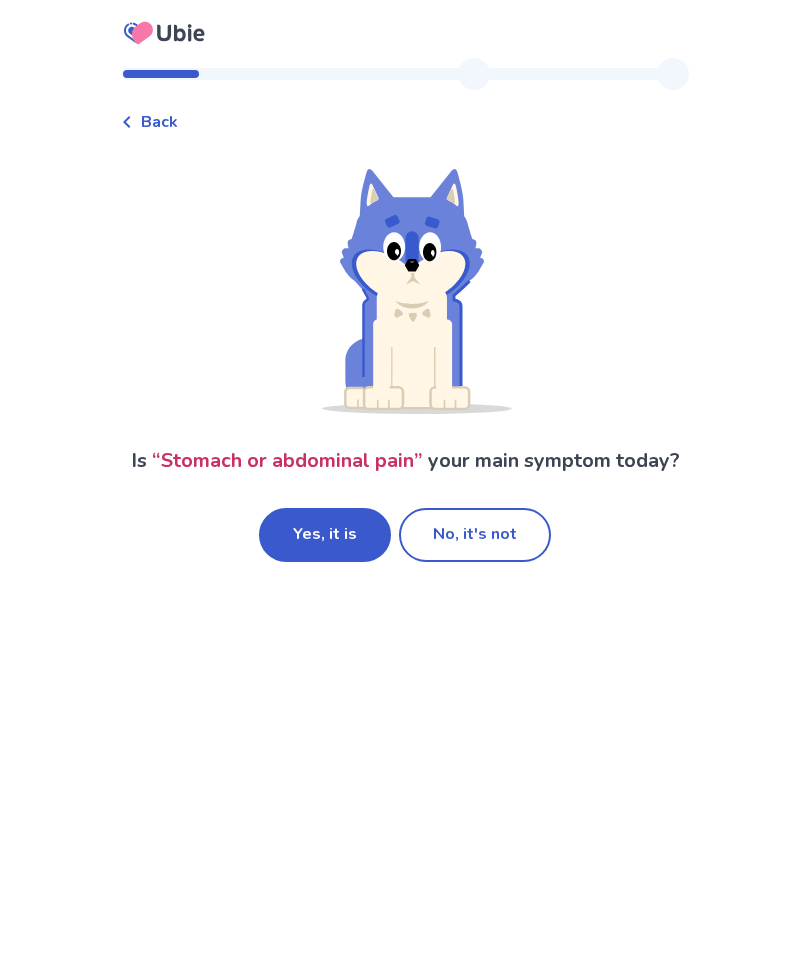 click on "Yes, it is" at bounding box center (325, 535) 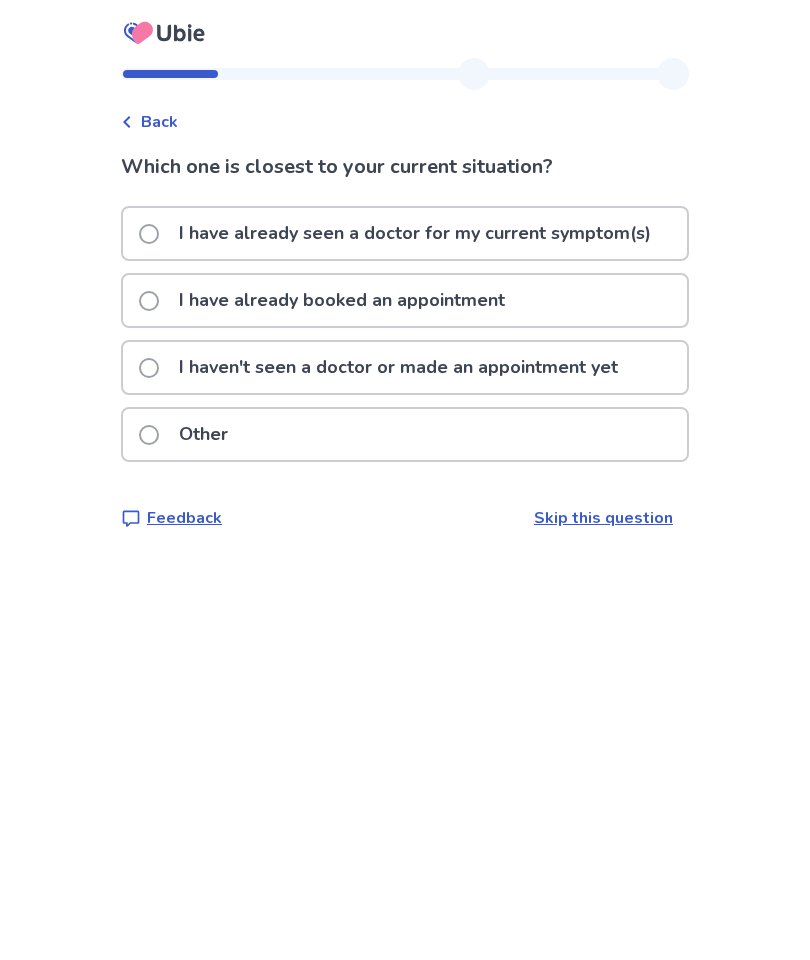 click at bounding box center [149, 234] 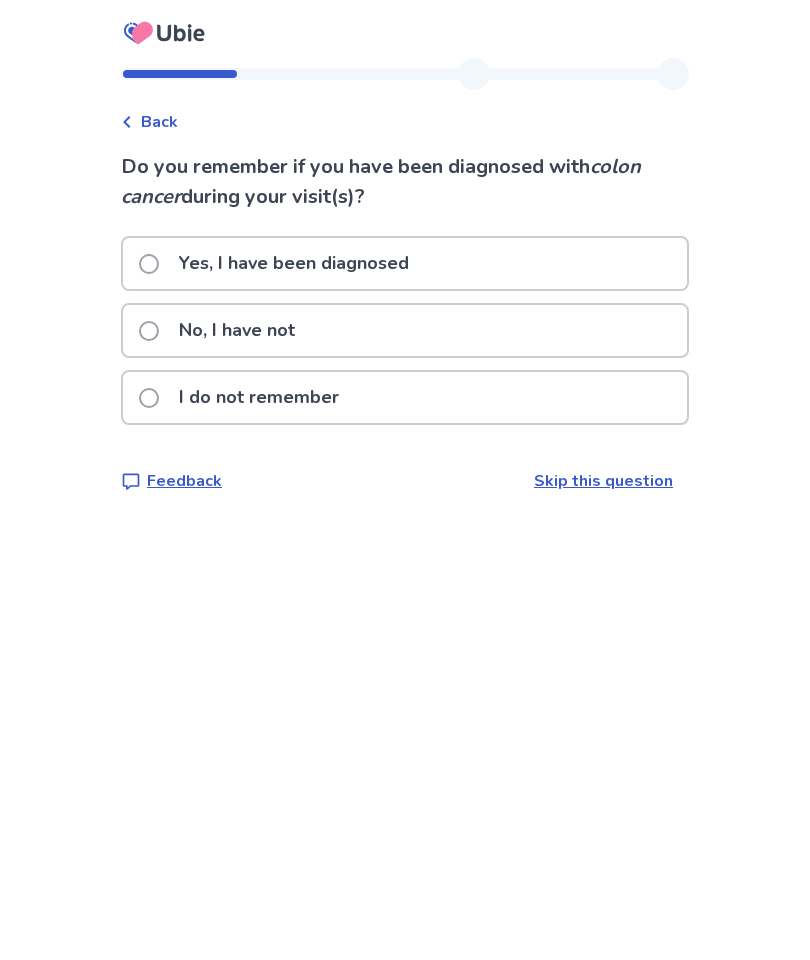 click on "No, I have not" at bounding box center [223, 330] 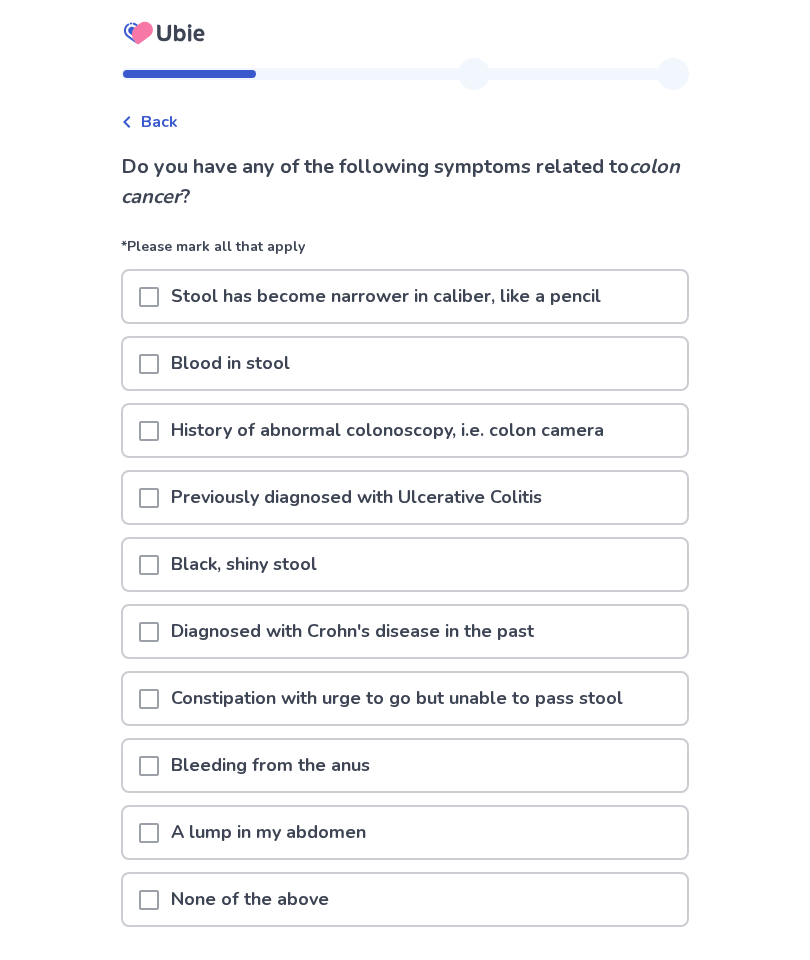 click at bounding box center [149, 364] 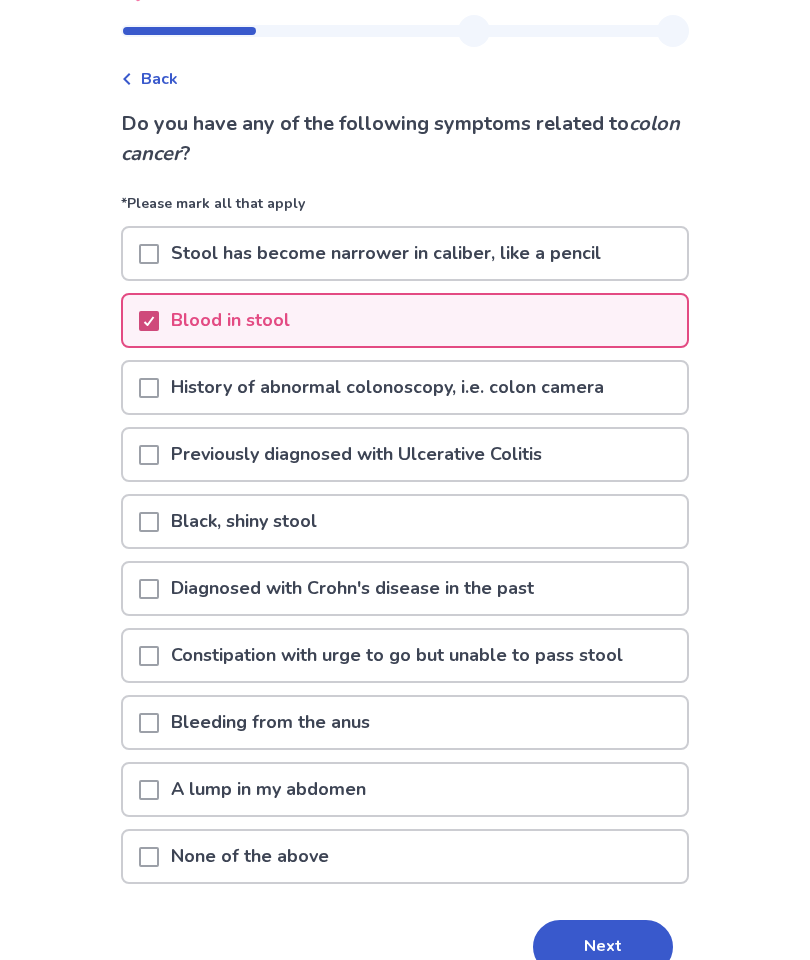 scroll, scrollTop: 65, scrollLeft: 0, axis: vertical 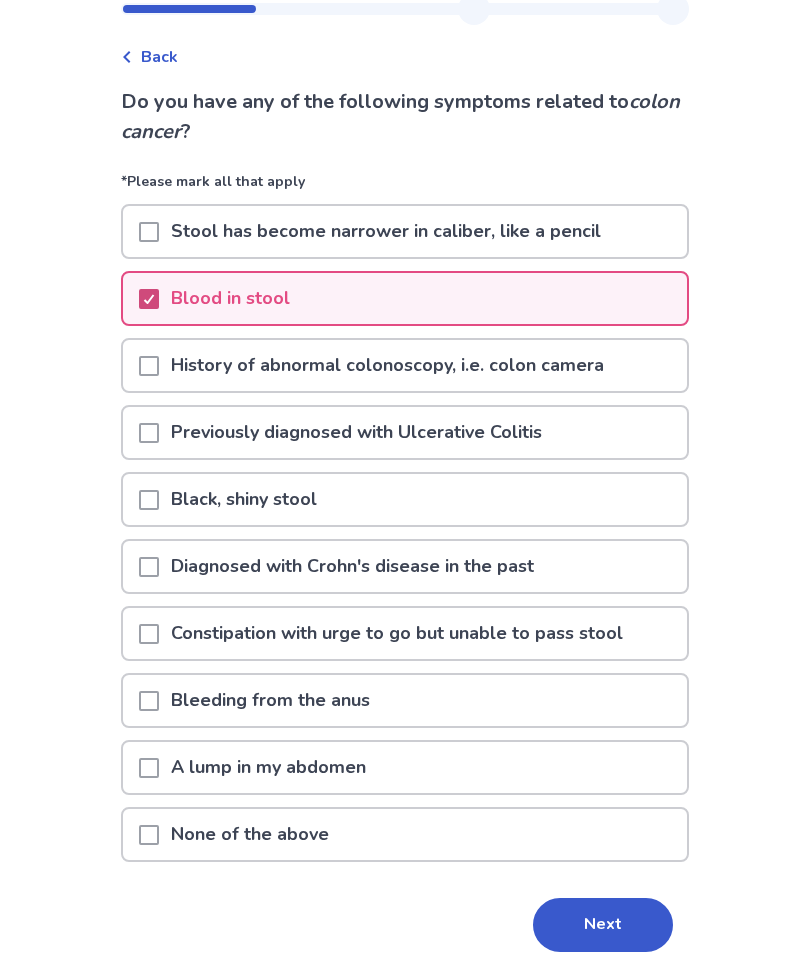click on "Next" at bounding box center (603, 925) 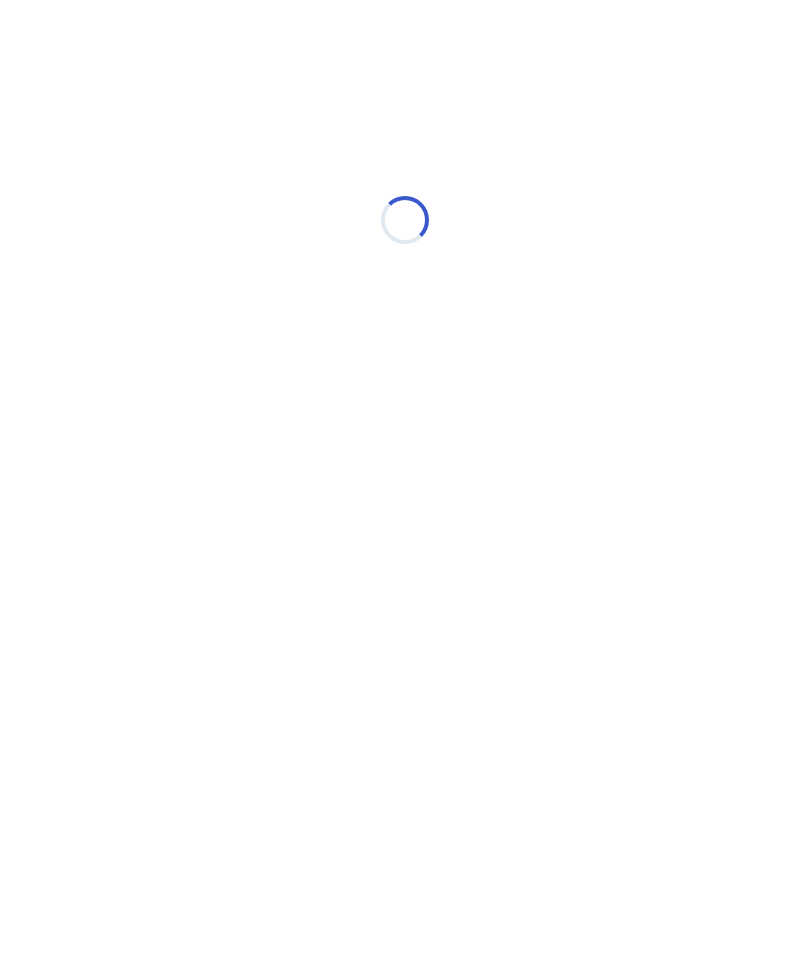 scroll, scrollTop: 0, scrollLeft: 0, axis: both 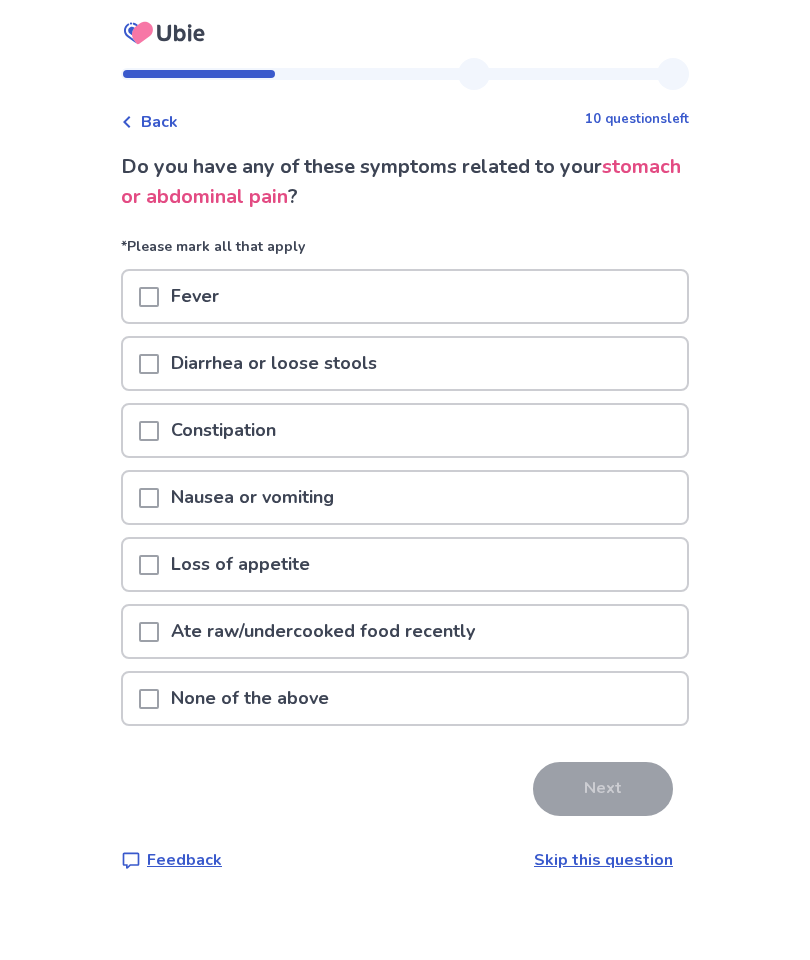 click at bounding box center (149, 498) 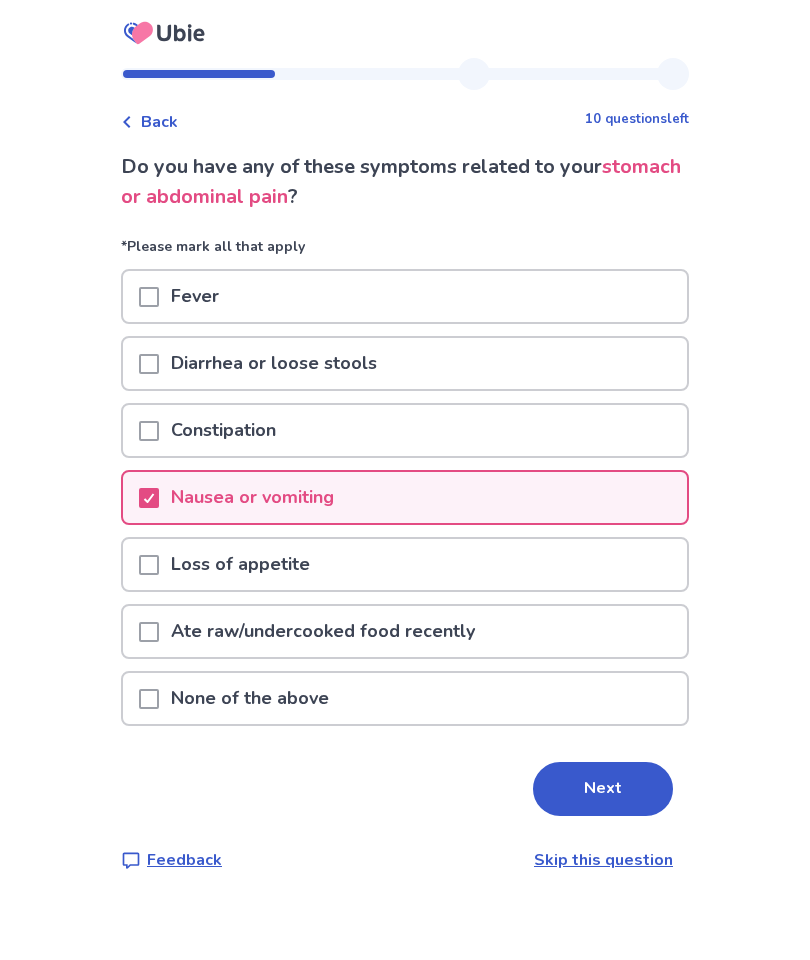 click at bounding box center [149, 565] 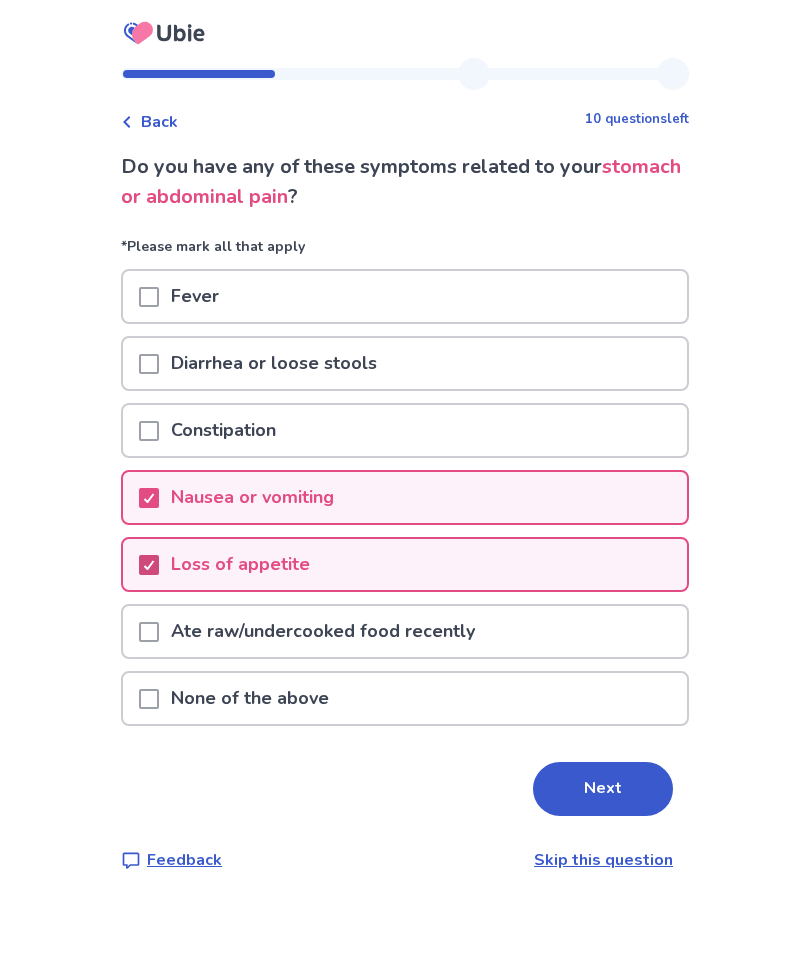 click on "Next" at bounding box center [603, 789] 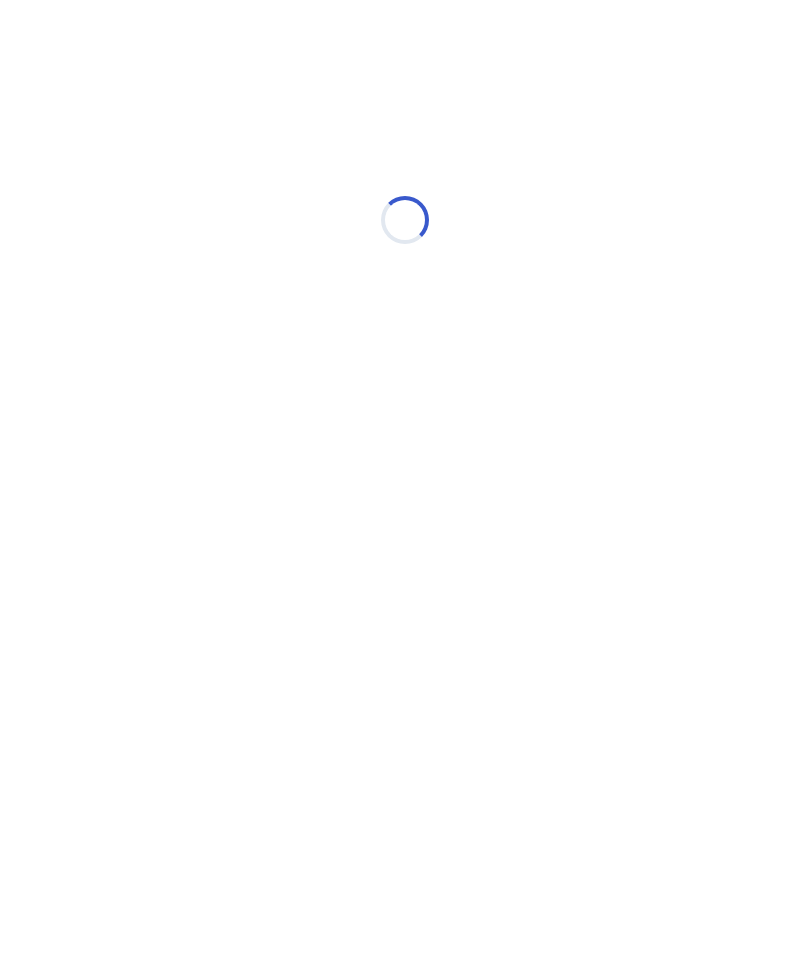 select on "*" 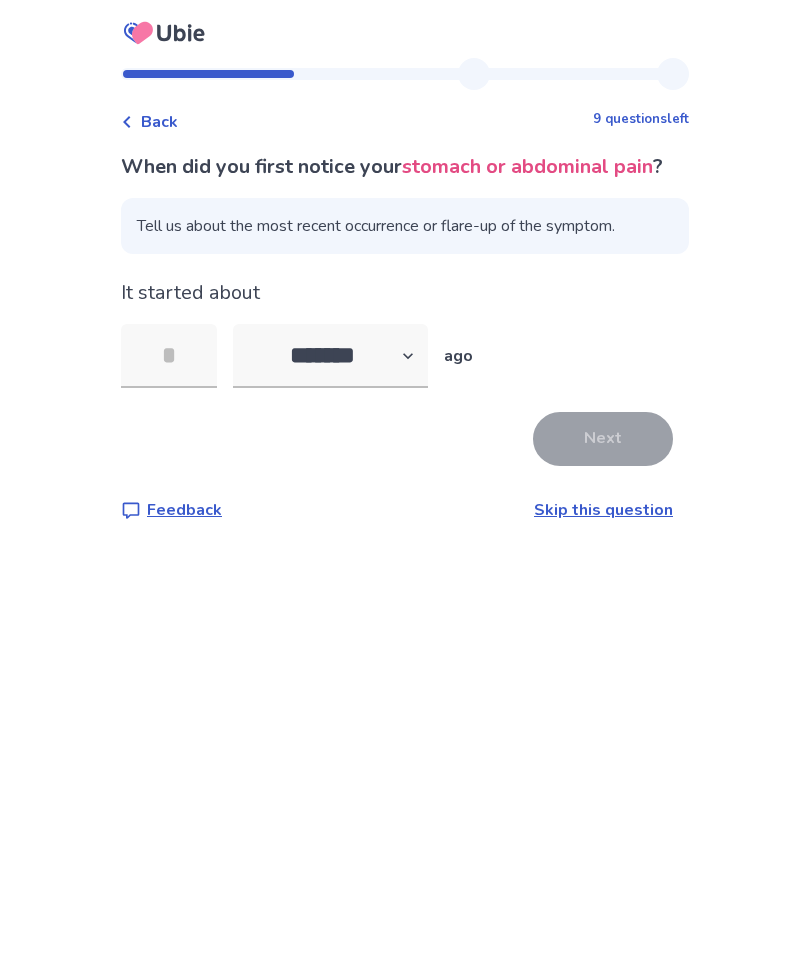 click at bounding box center [169, 356] 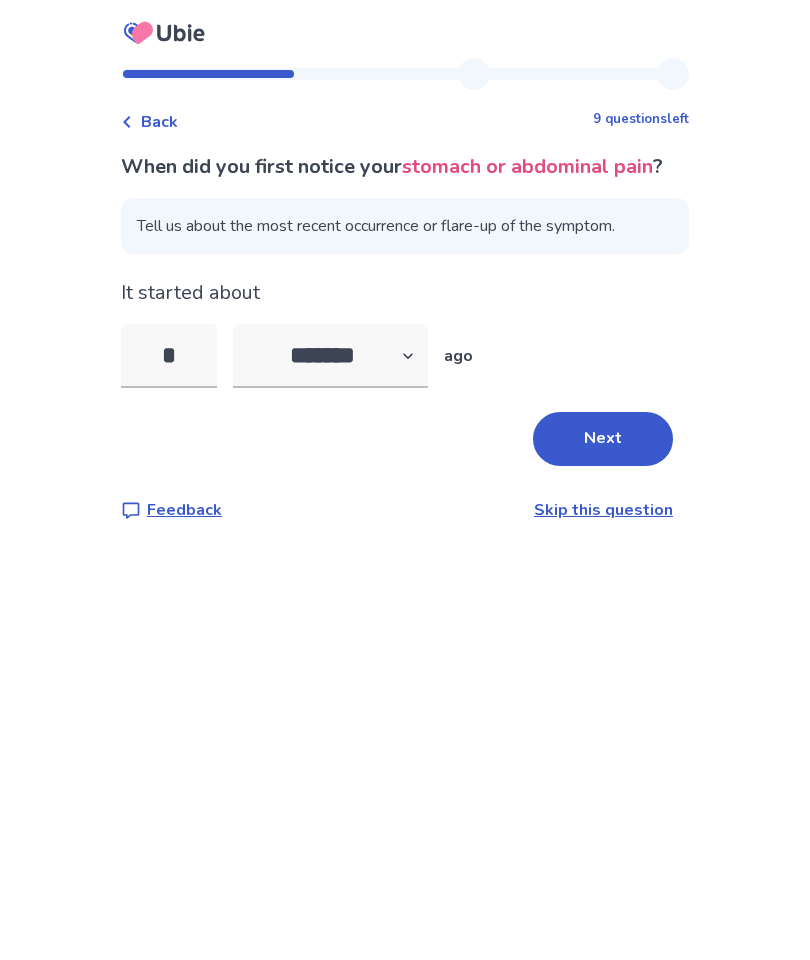 type on "*" 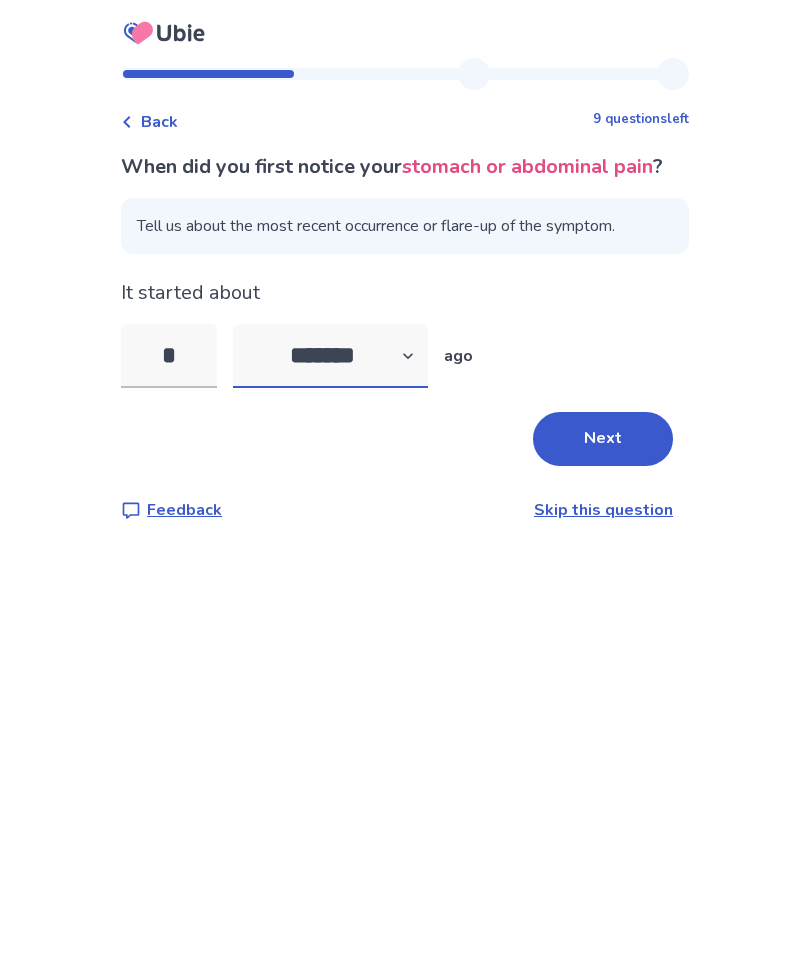 click on "******* ****** ******* ******** *******" at bounding box center (330, 356) 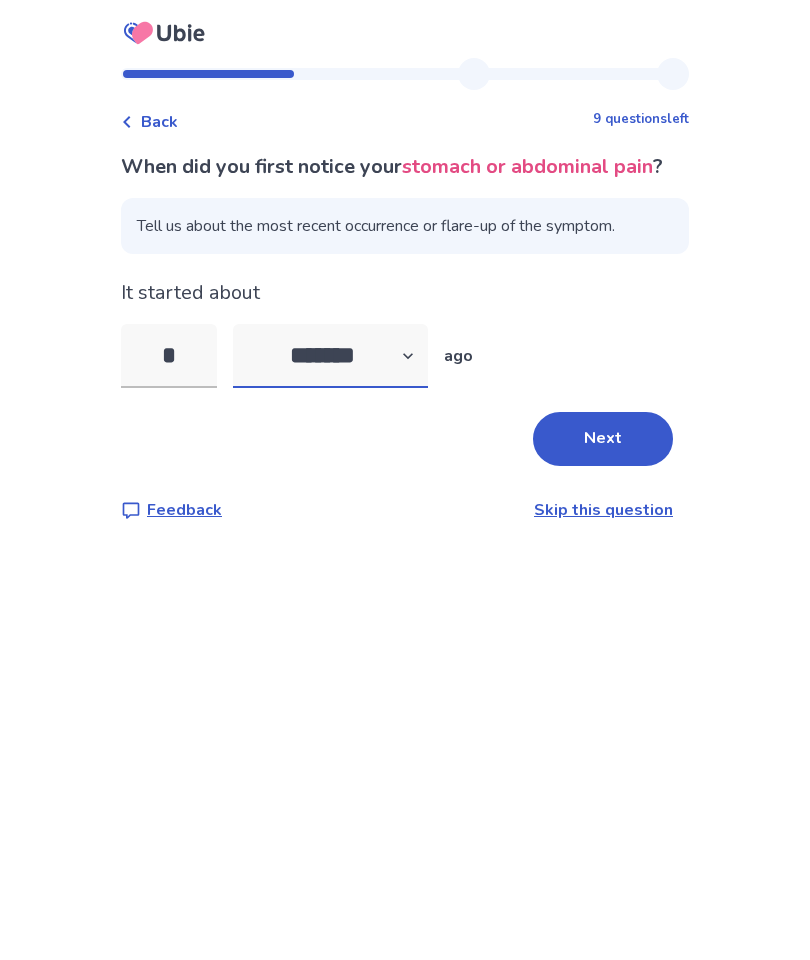 select on "*" 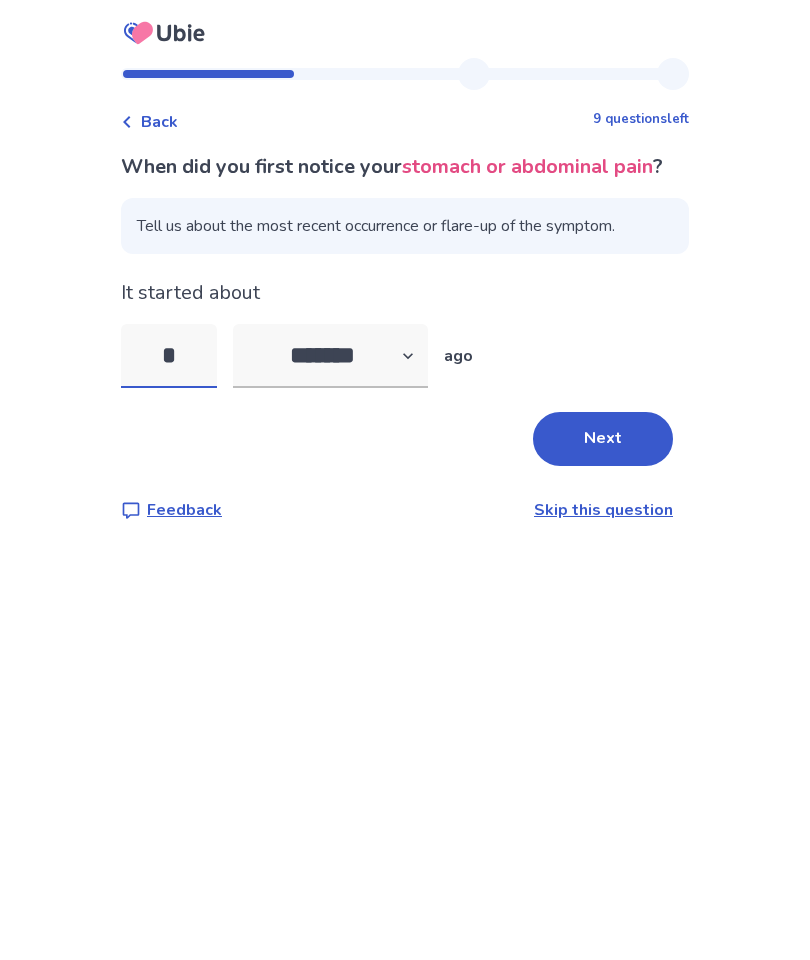 click on "*" at bounding box center (169, 356) 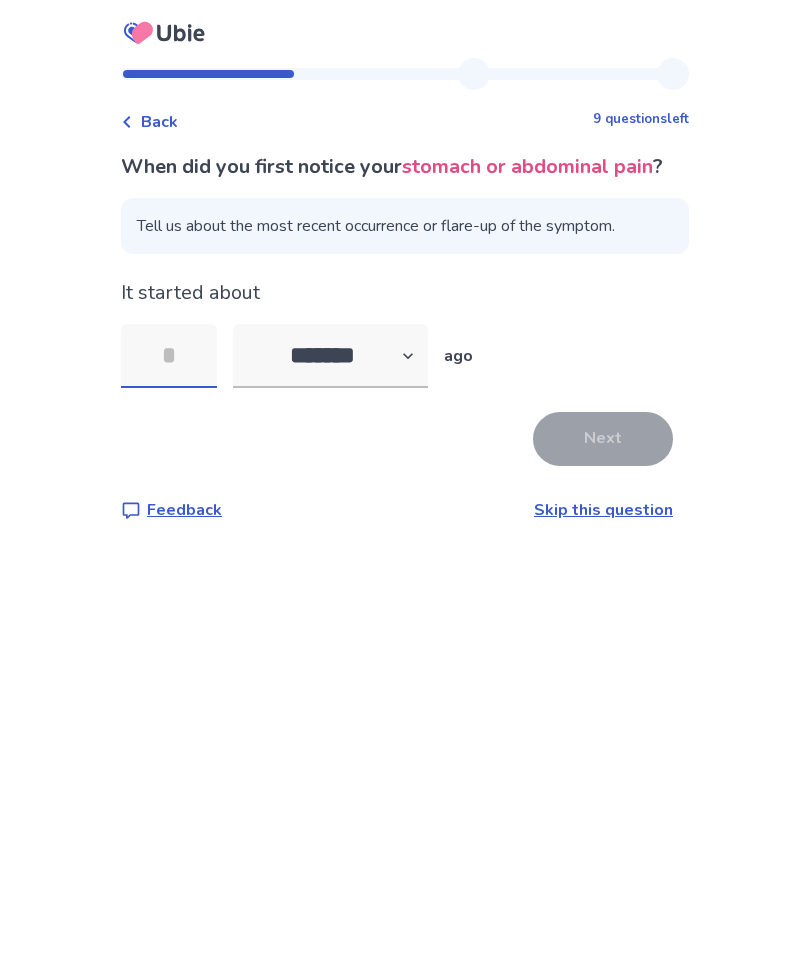 type on "*" 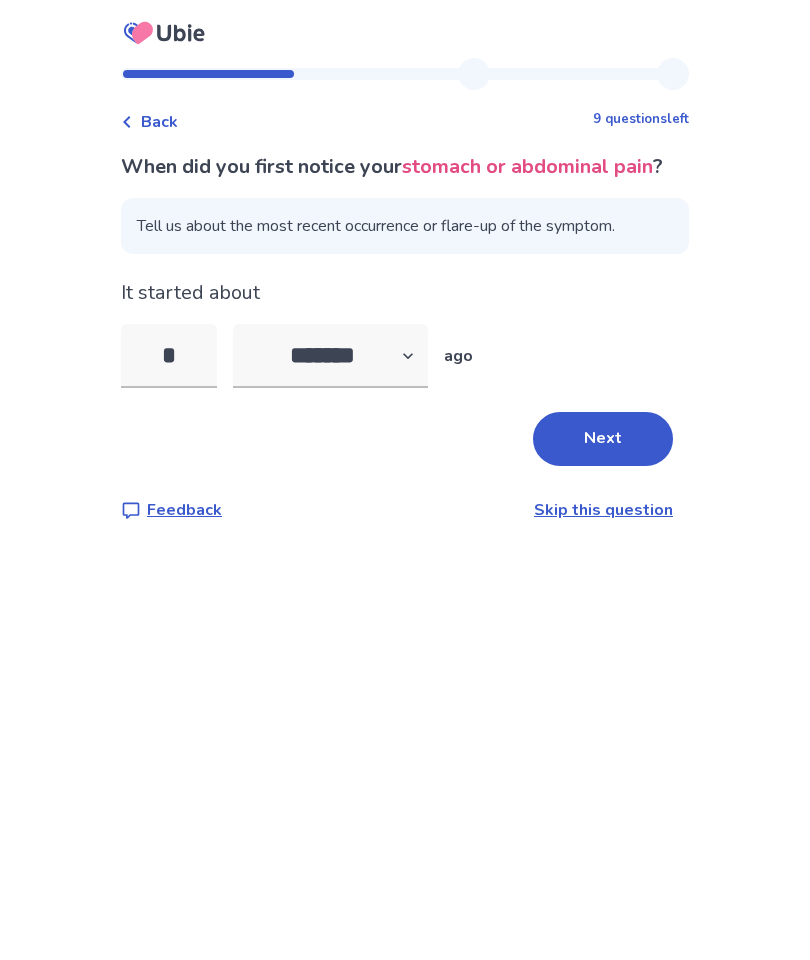 click on "Next" at bounding box center (603, 439) 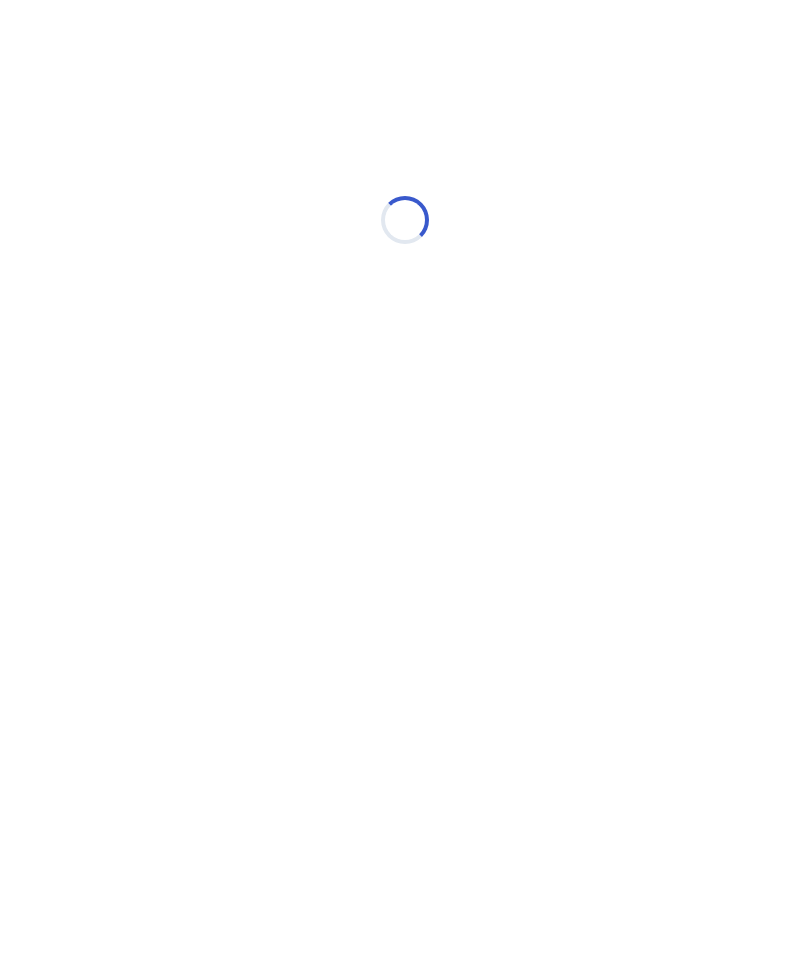 select on "*" 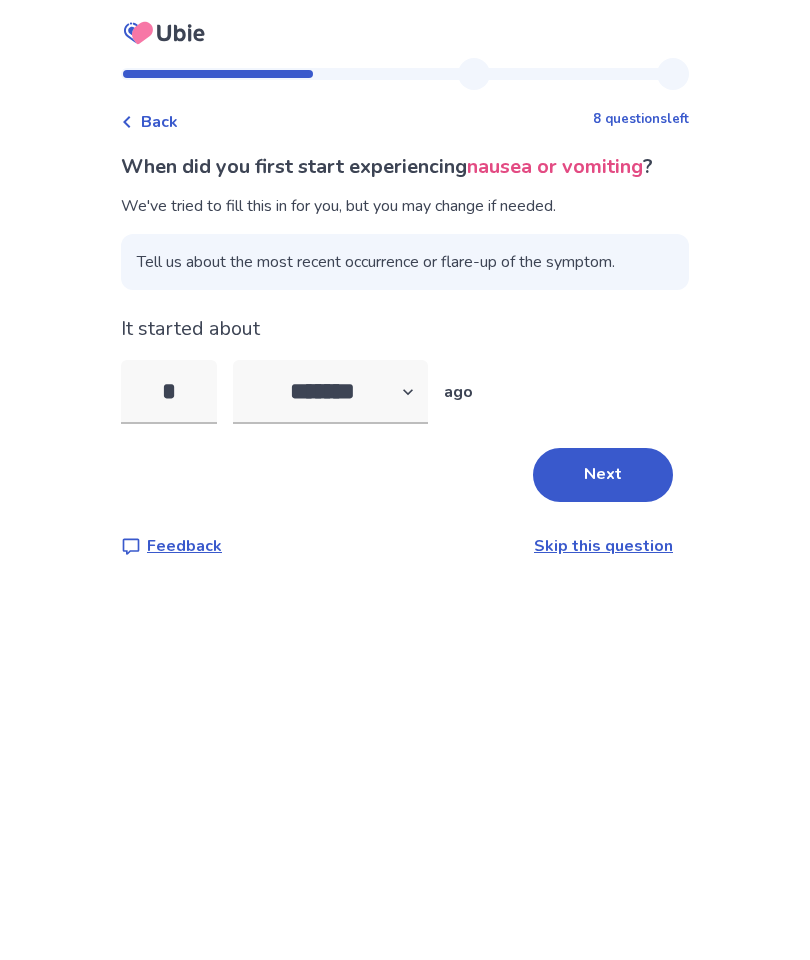 click on "Next" at bounding box center (603, 475) 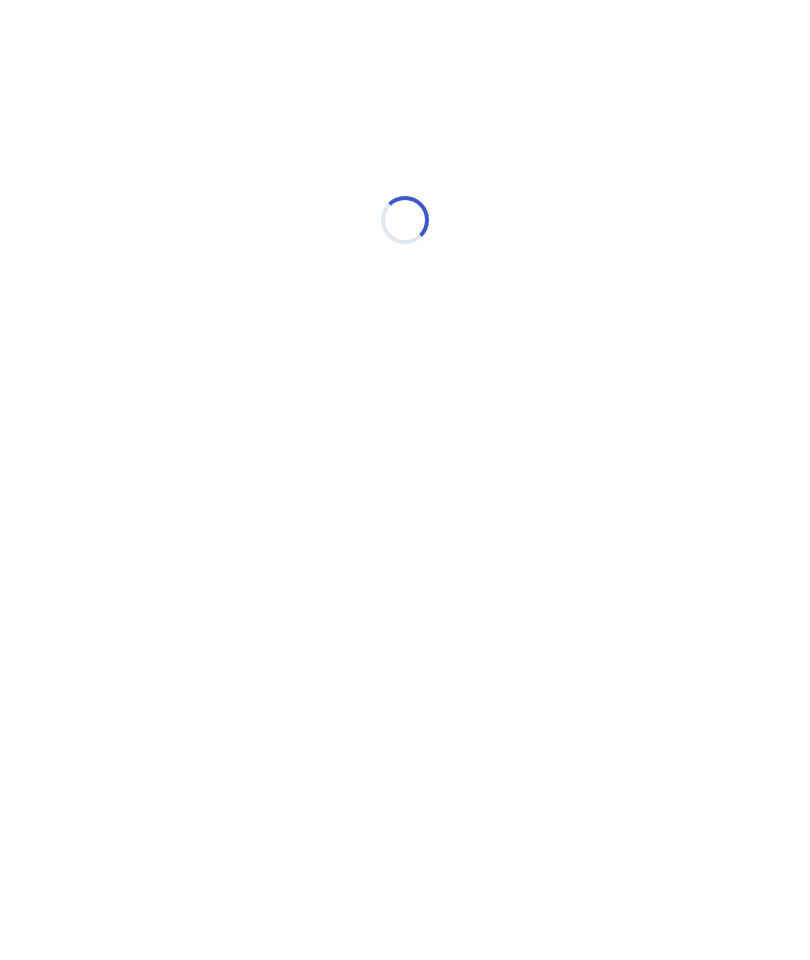 select on "*" 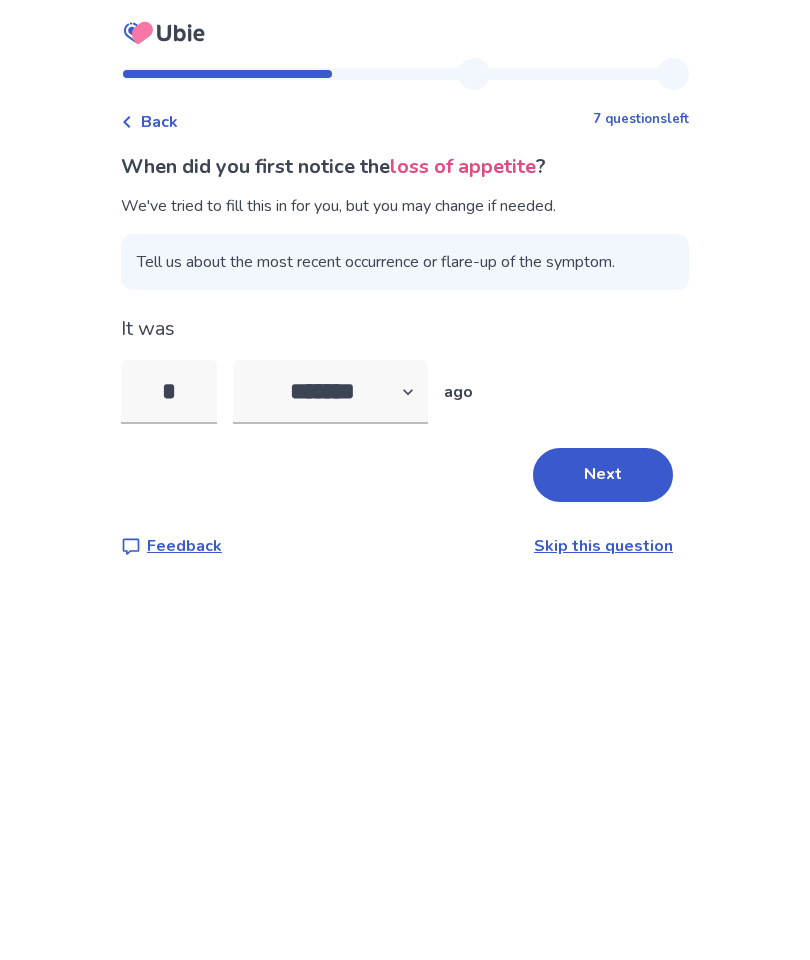 click on "Next" at bounding box center (603, 475) 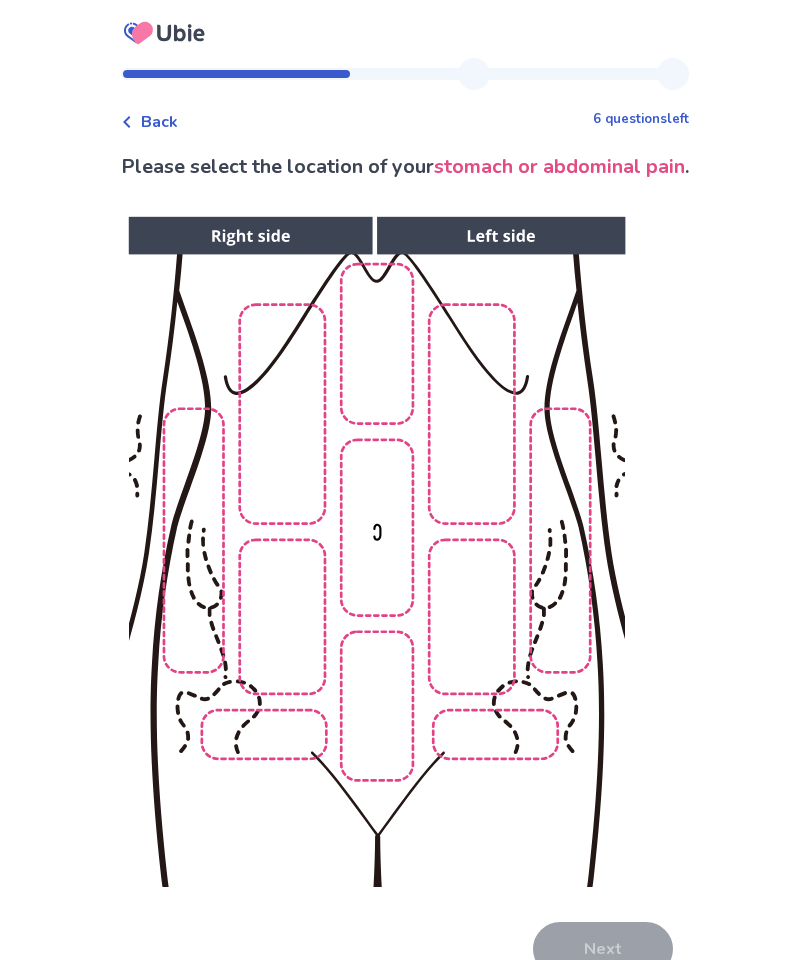 click at bounding box center [376, 552] 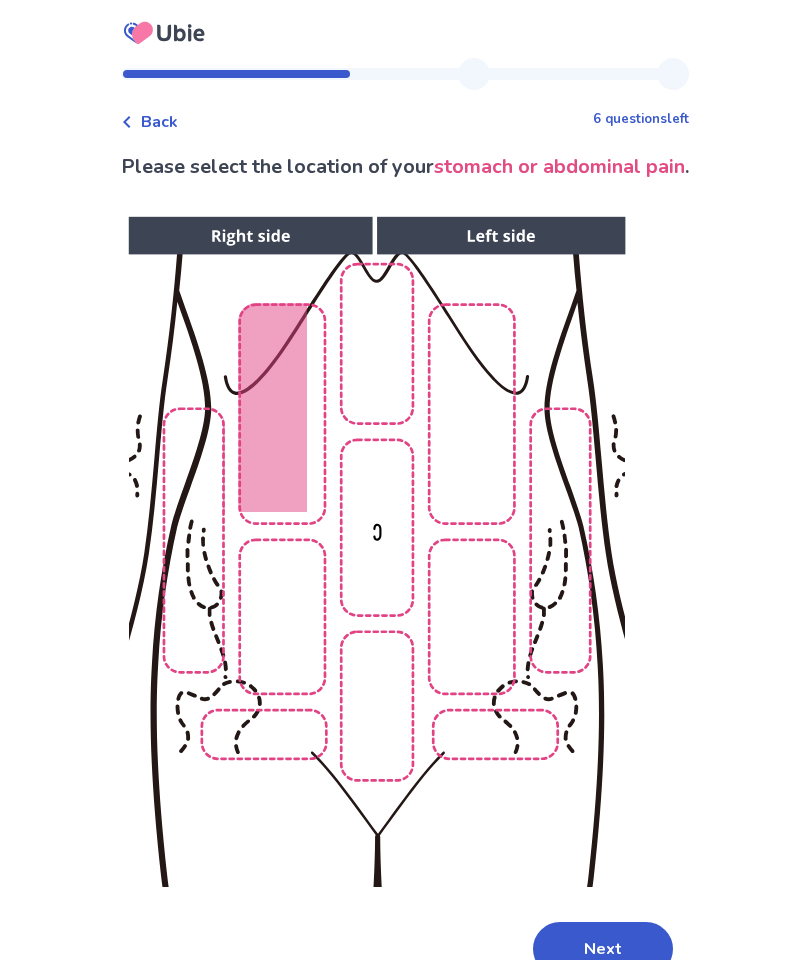 click at bounding box center [376, 552] 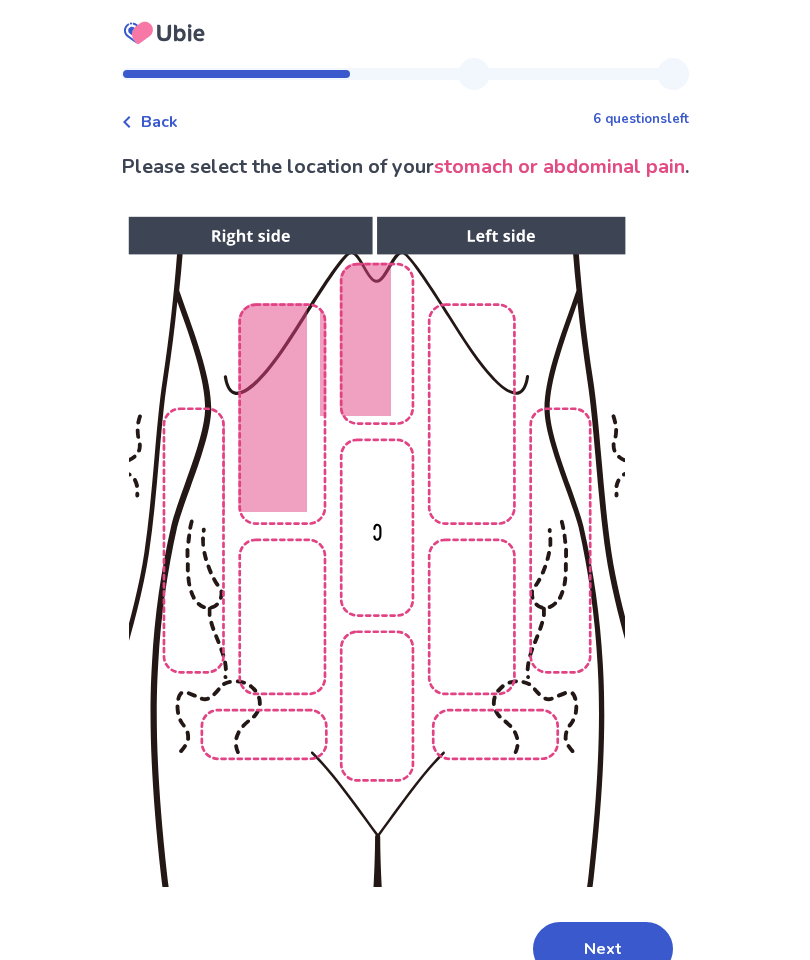 click at bounding box center (376, 552) 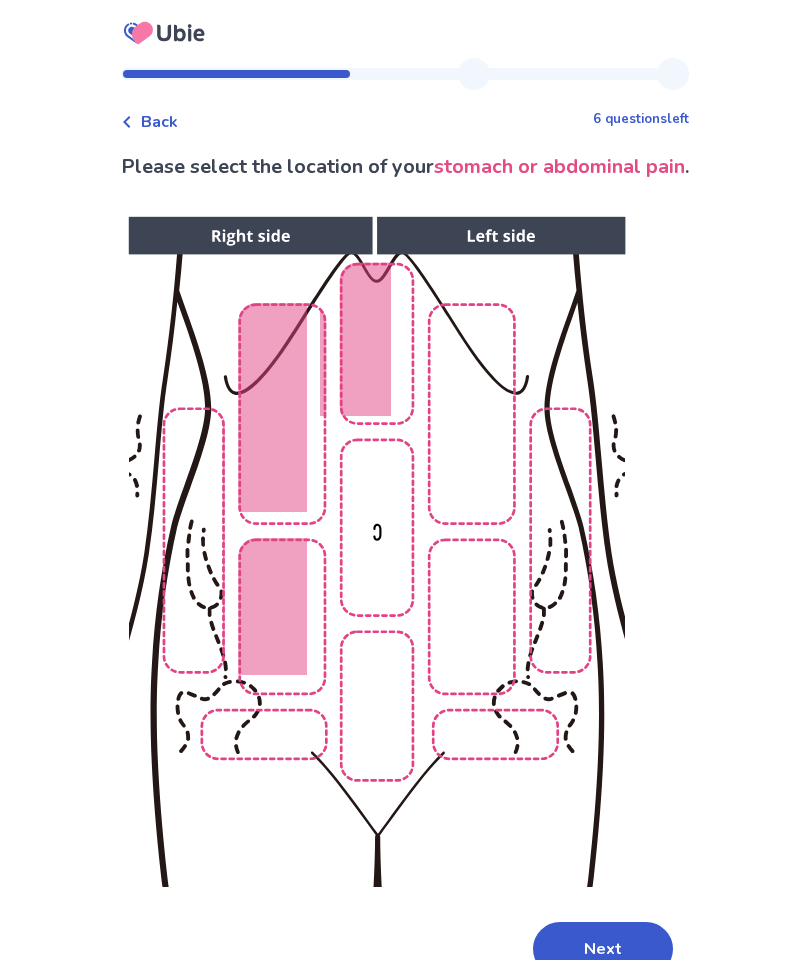 click at bounding box center (376, 552) 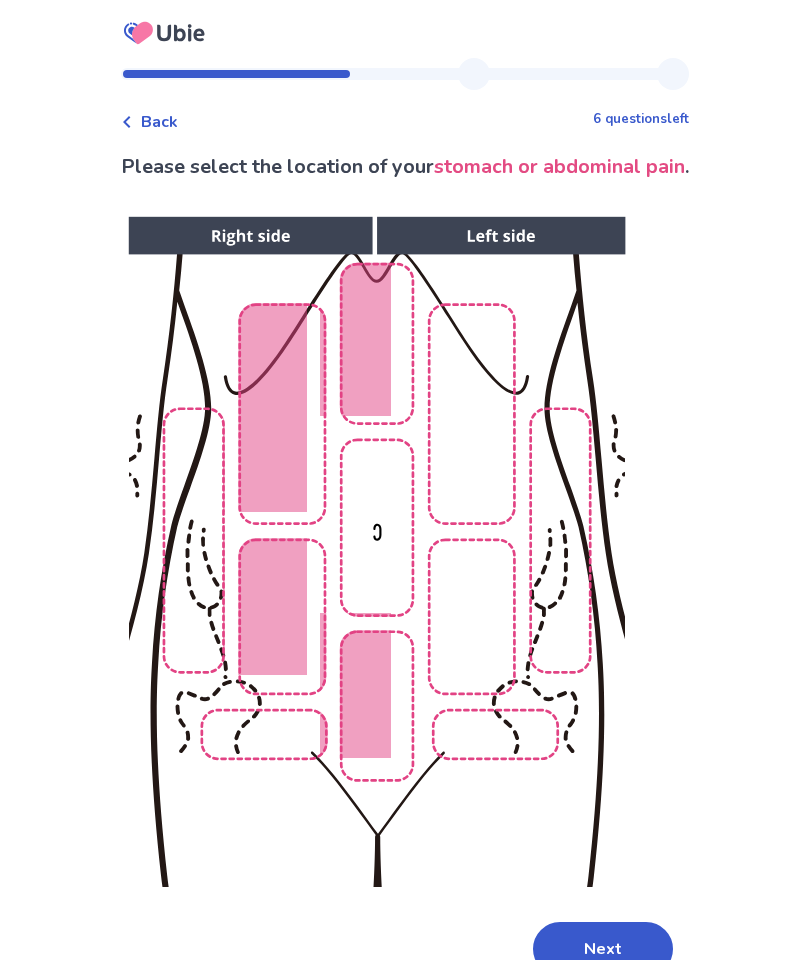 click at bounding box center (376, 552) 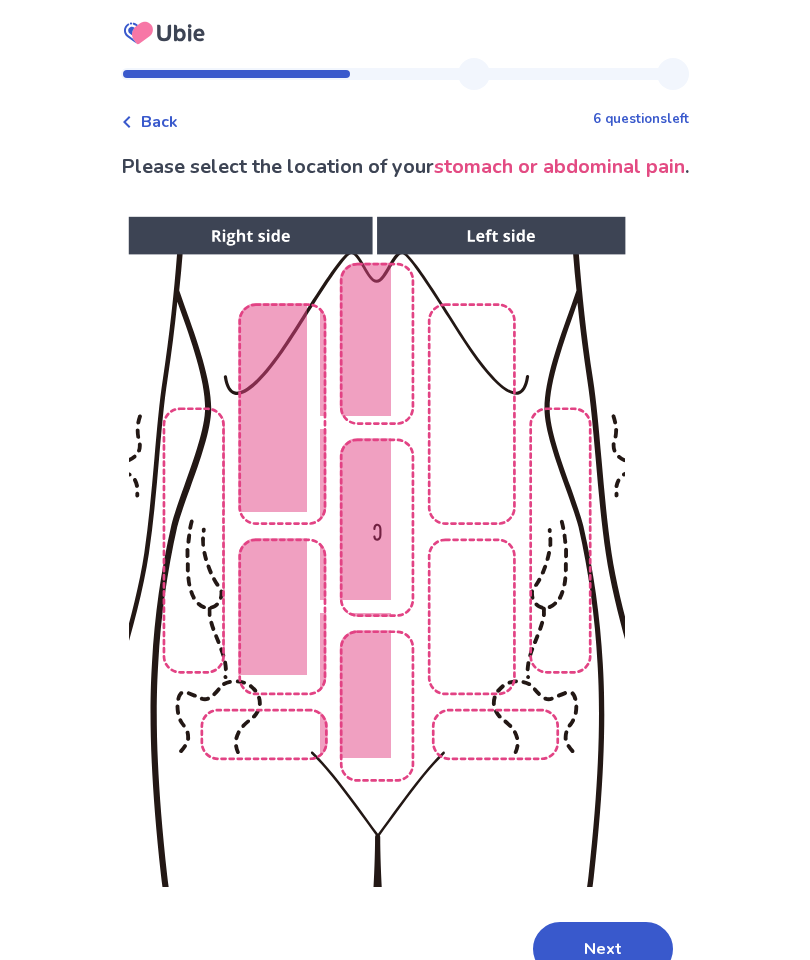 click at bounding box center [376, 552] 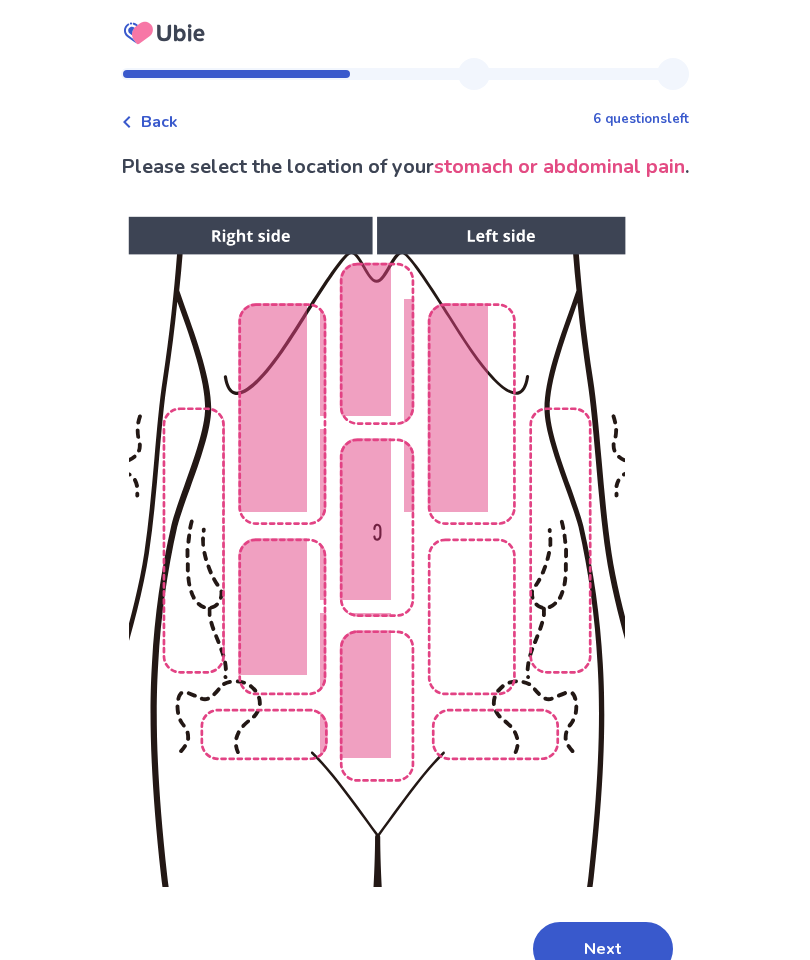 click at bounding box center (376, 552) 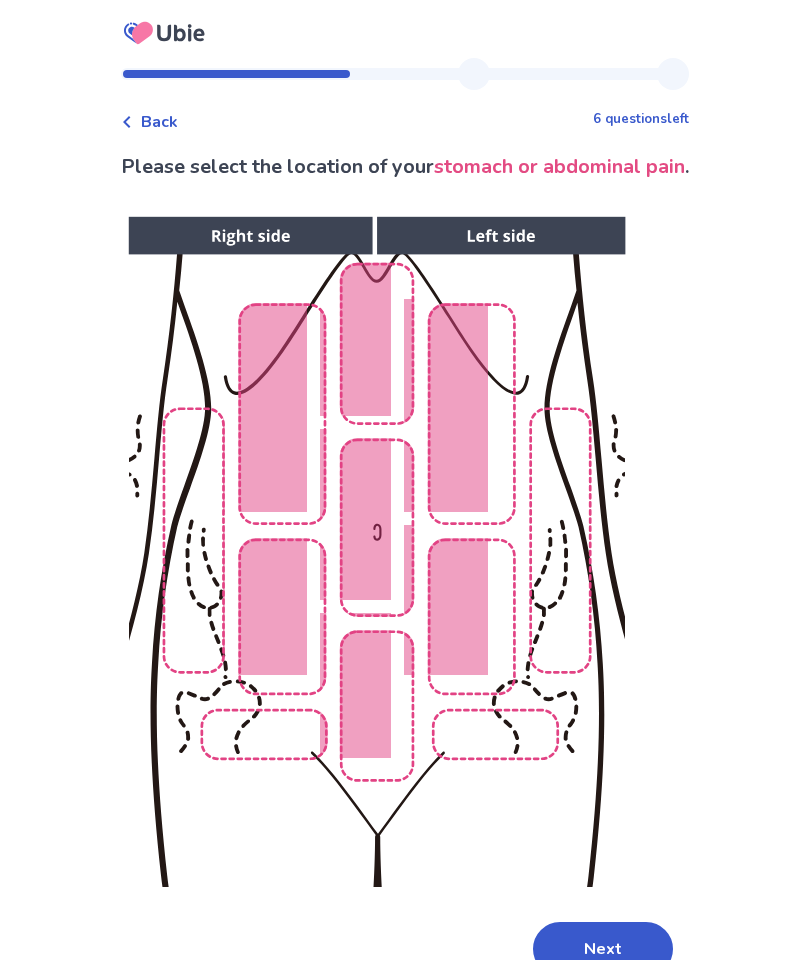 click at bounding box center (376, 552) 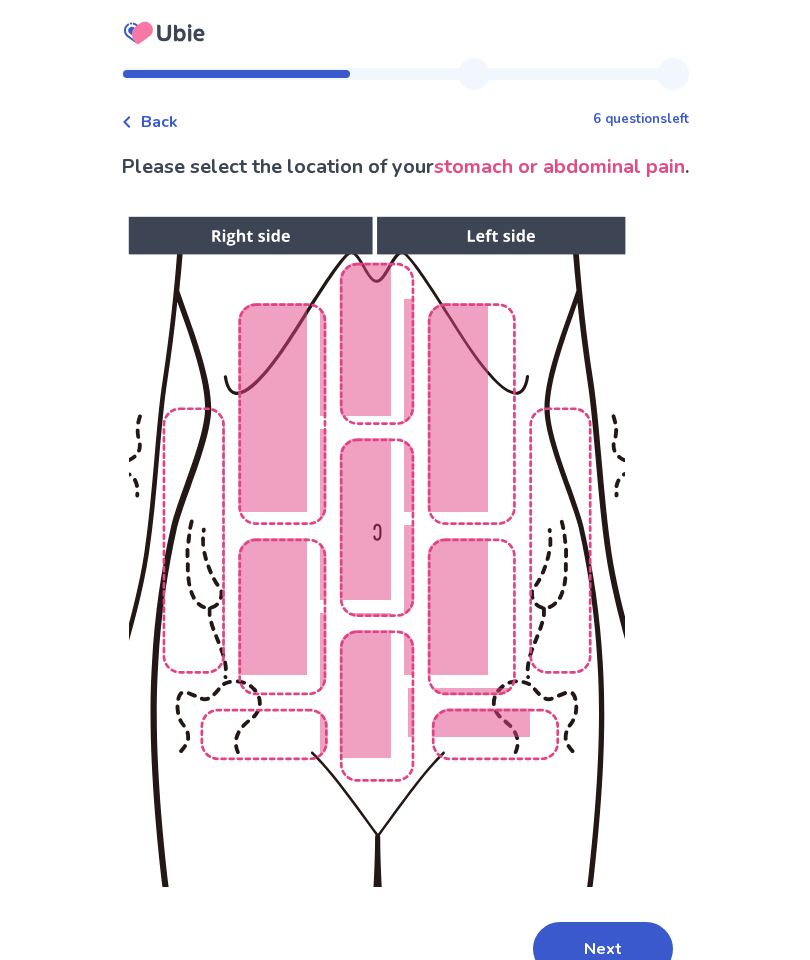 click at bounding box center [376, 552] 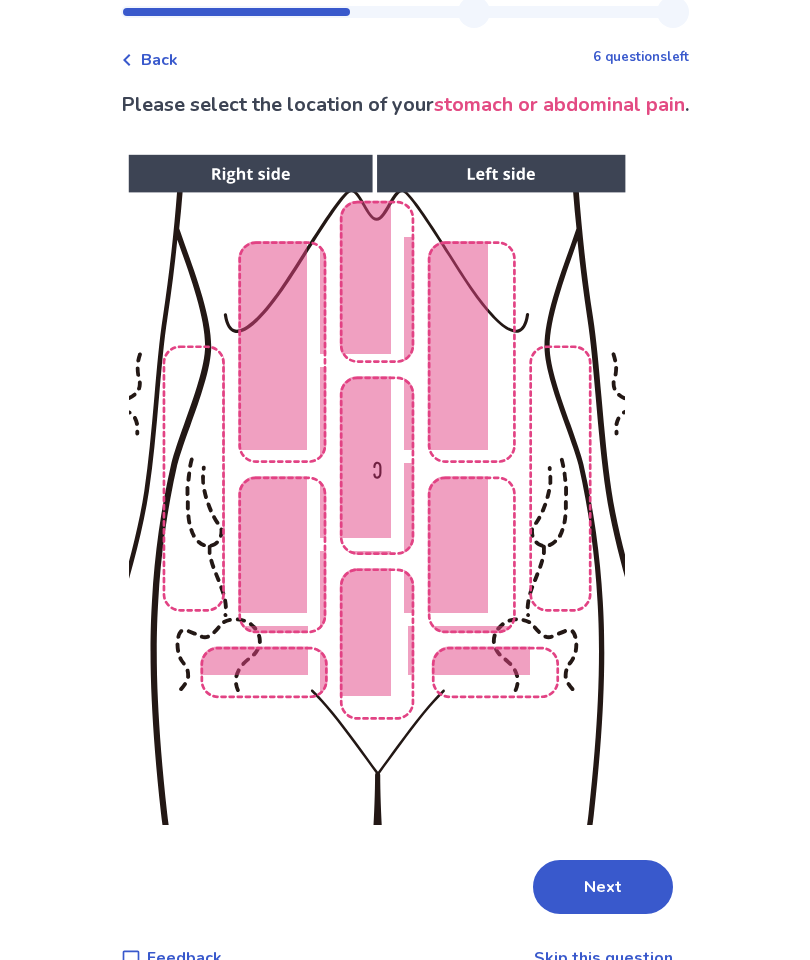 scroll, scrollTop: 105, scrollLeft: 0, axis: vertical 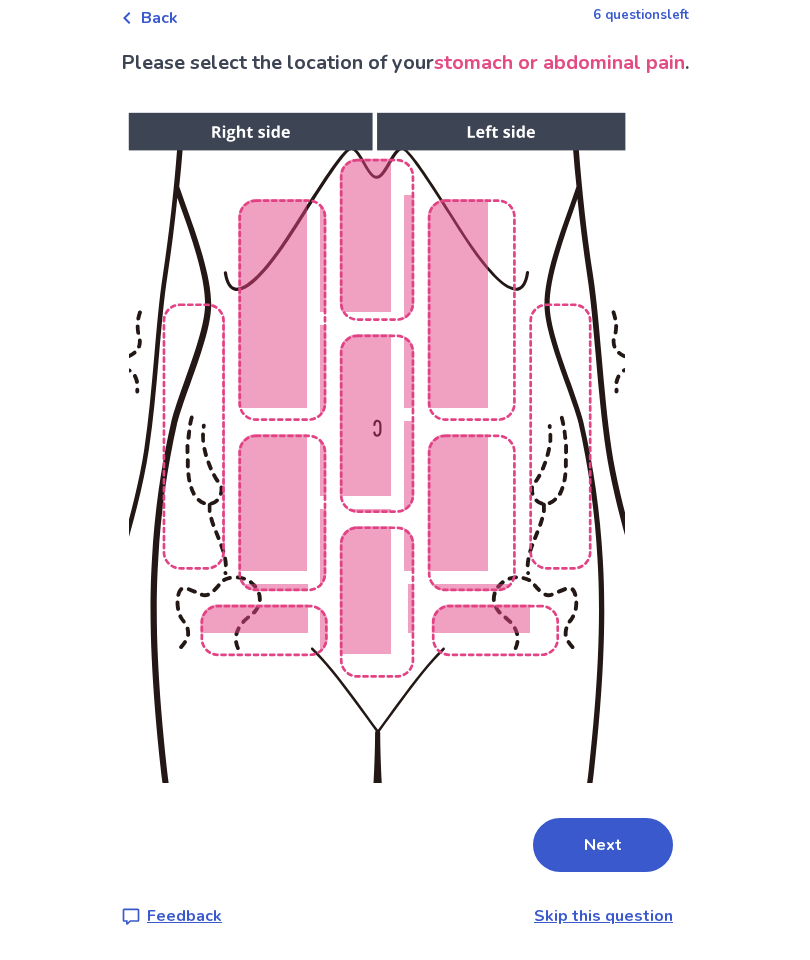 click on "Next" at bounding box center (603, 845) 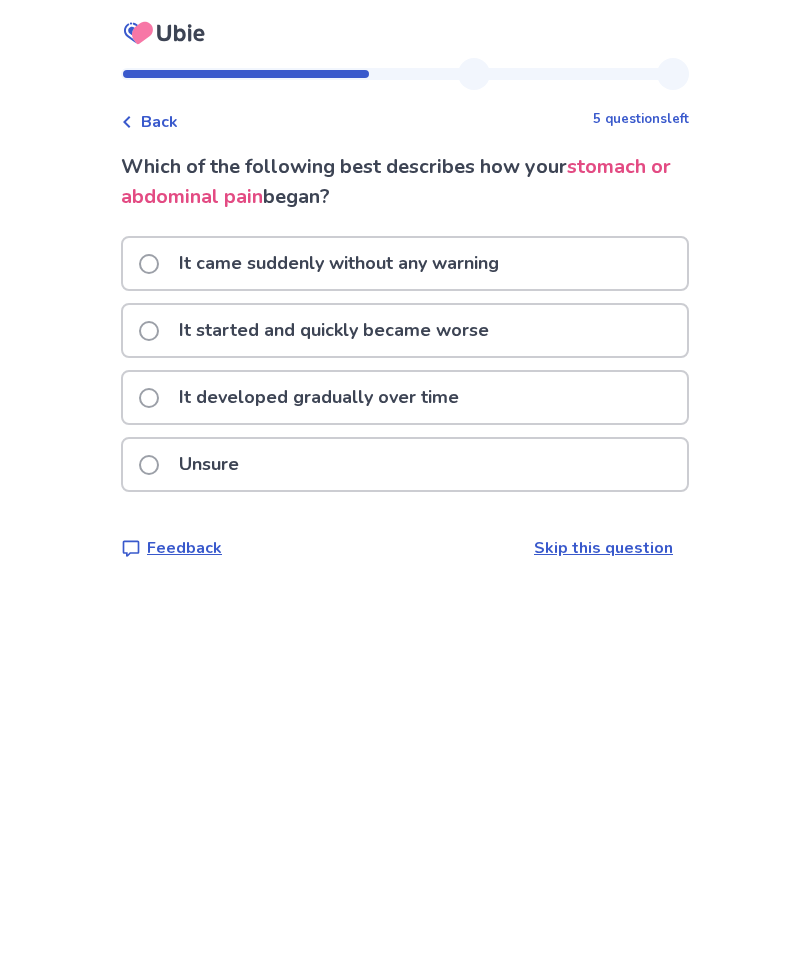 click at bounding box center (149, 264) 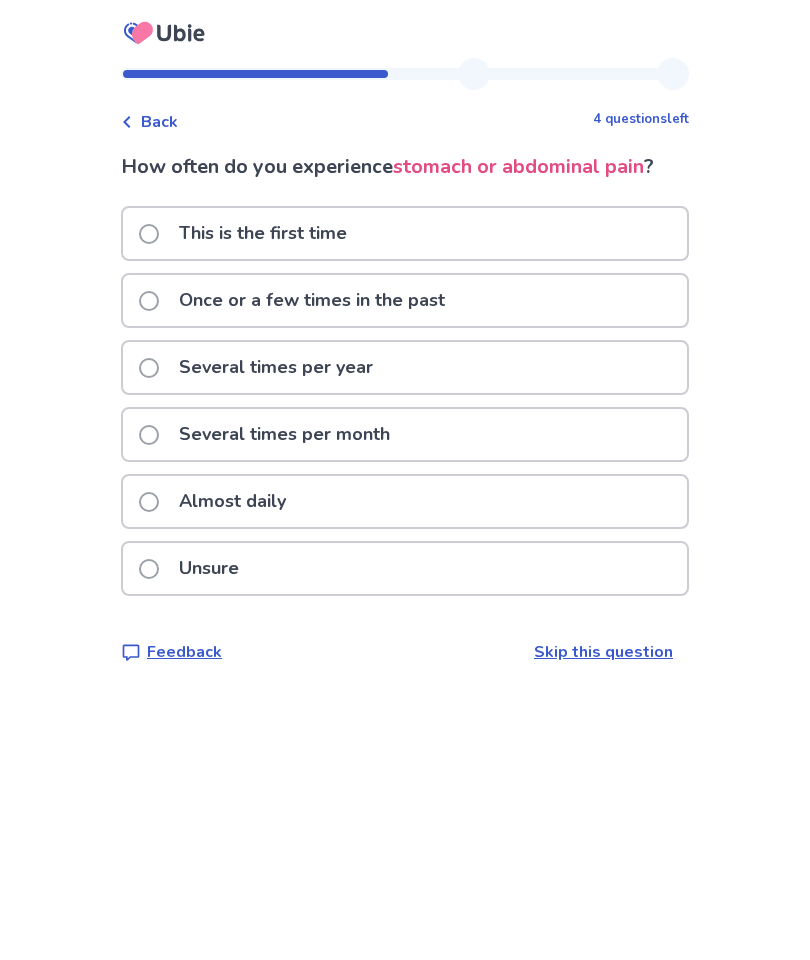 click at bounding box center [149, 301] 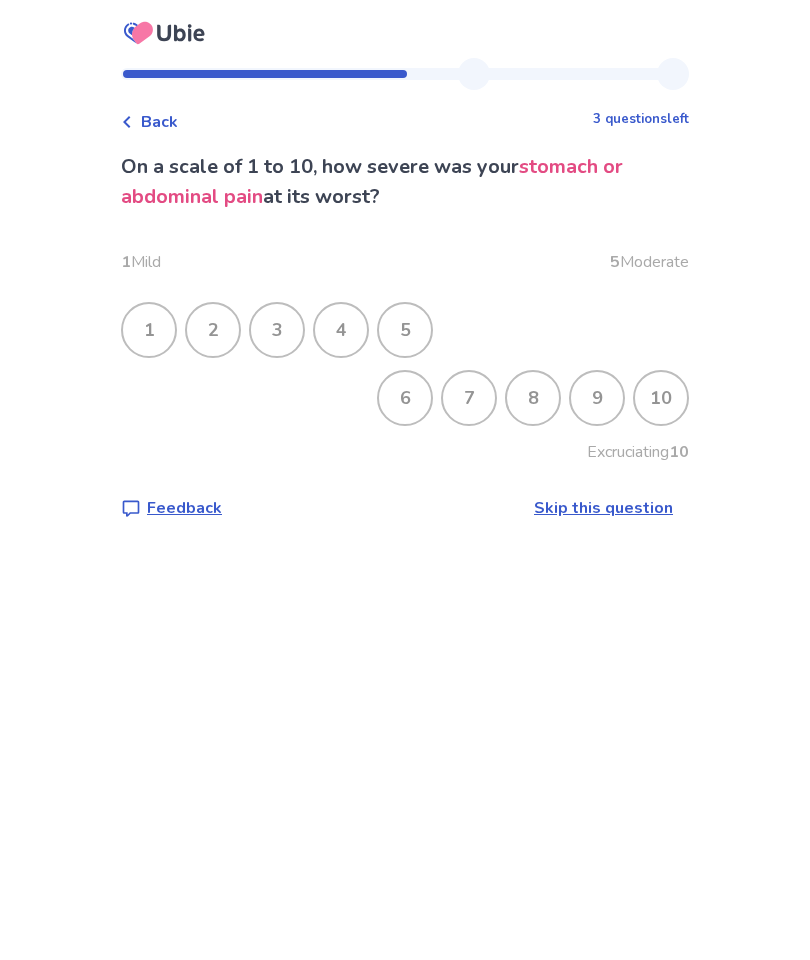 click on "10" at bounding box center (661, 398) 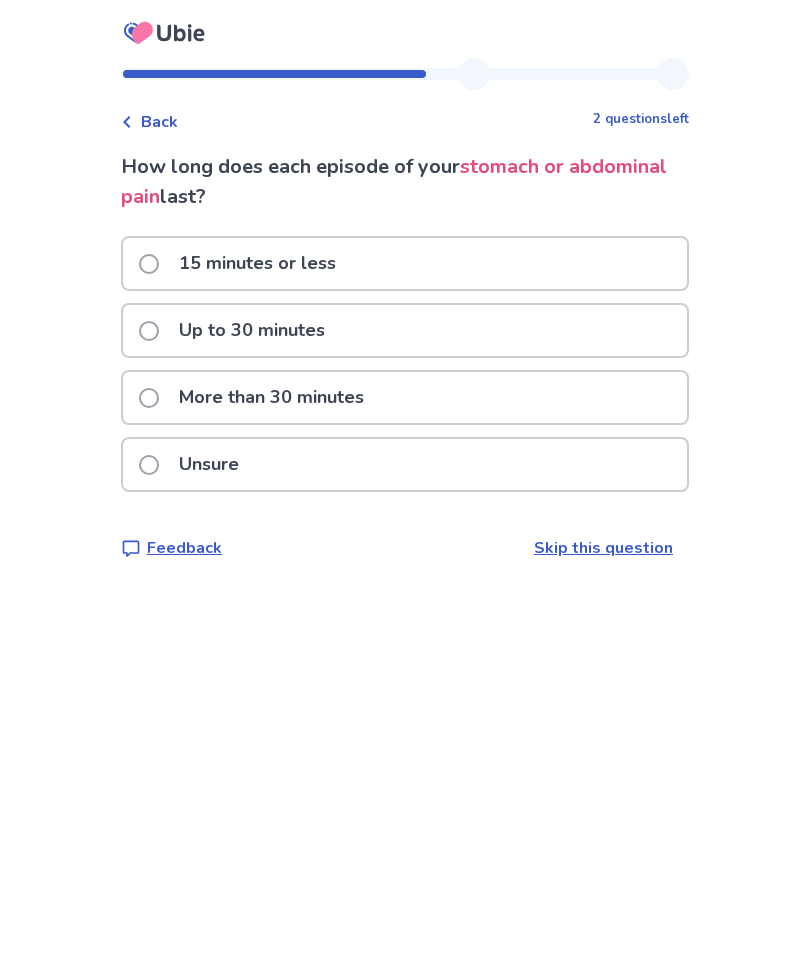 click at bounding box center (149, 398) 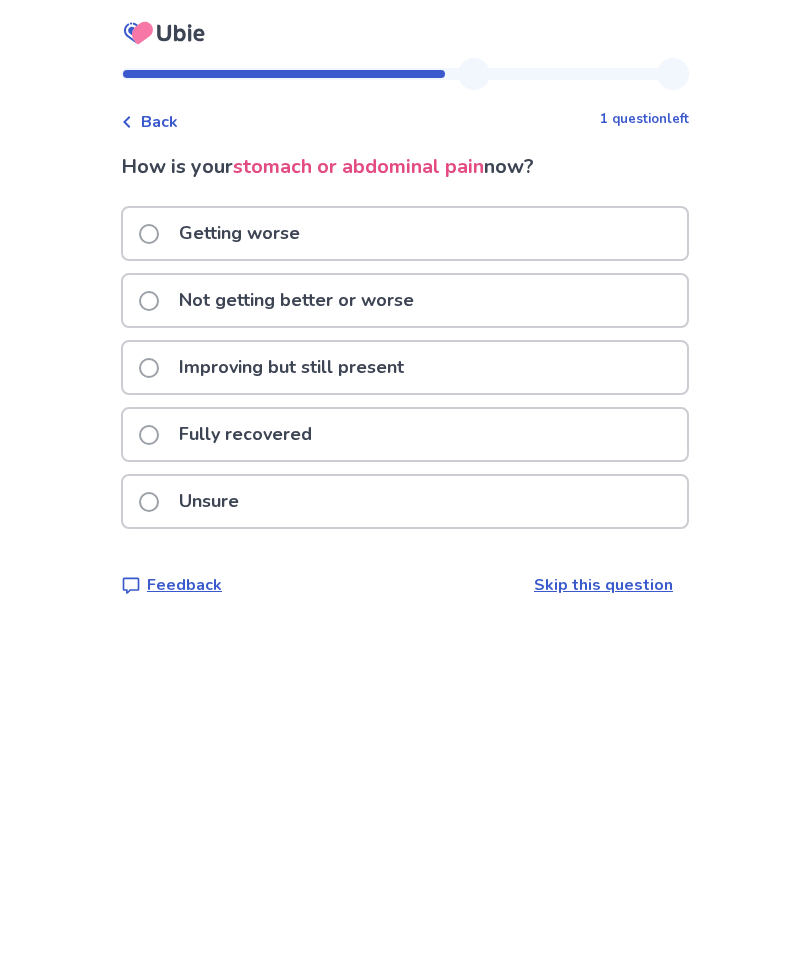 click on "Getting worse" at bounding box center [225, 233] 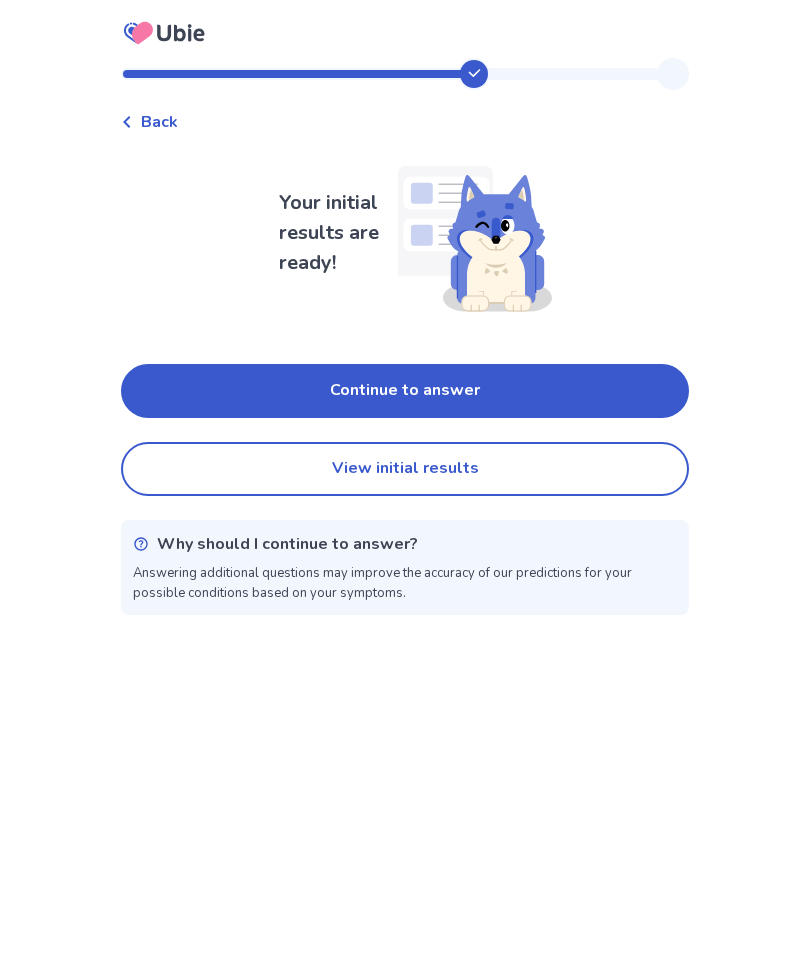 click on "Continue to answer" at bounding box center [405, 391] 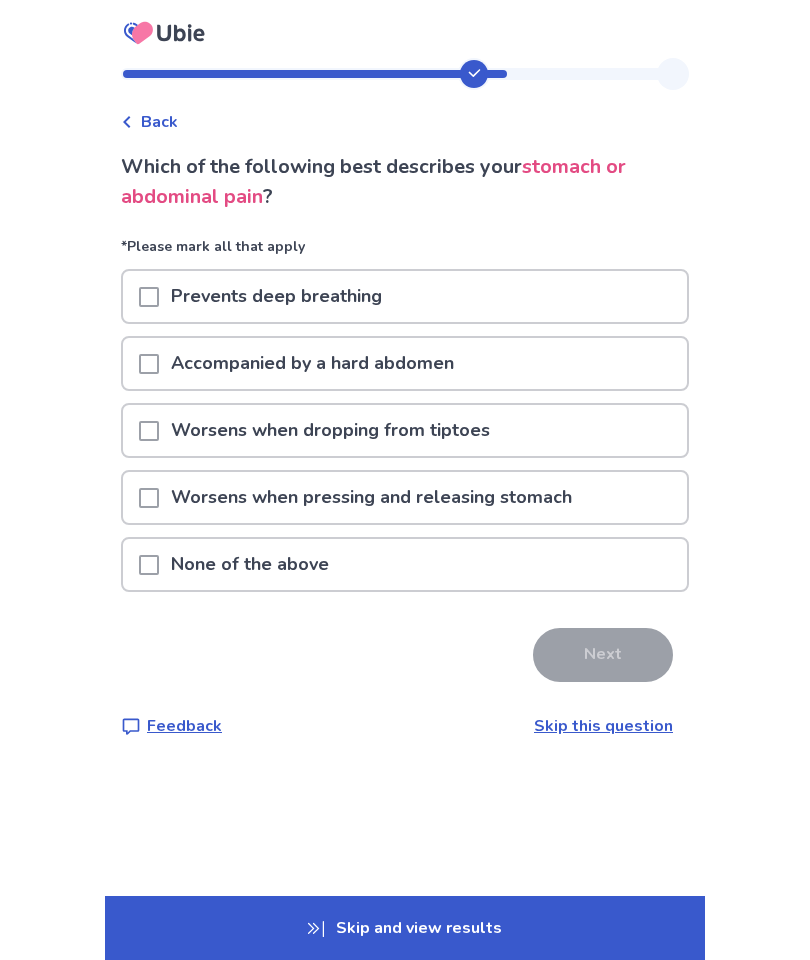 click at bounding box center (149, 364) 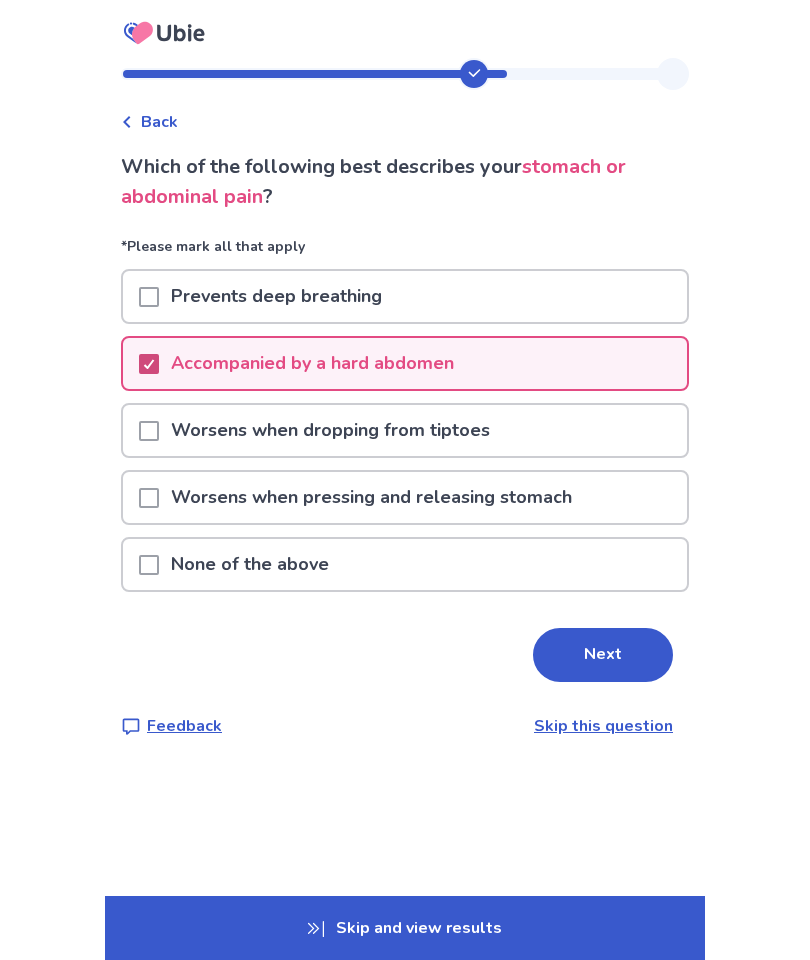 click on "Next" at bounding box center [603, 655] 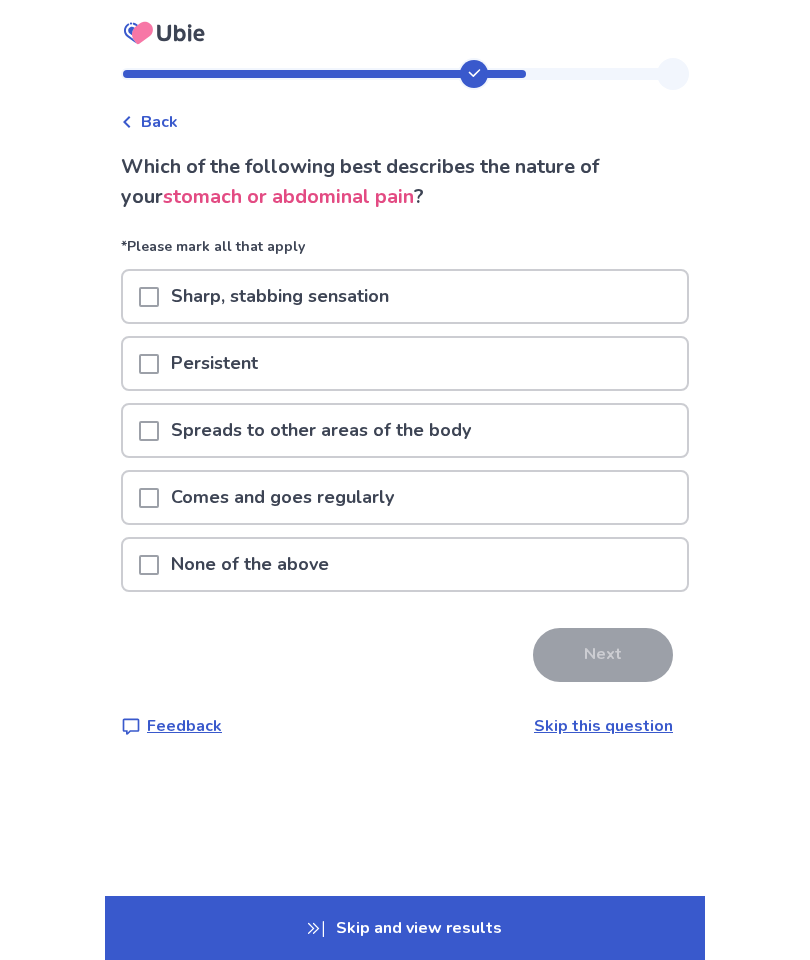 click at bounding box center (149, 297) 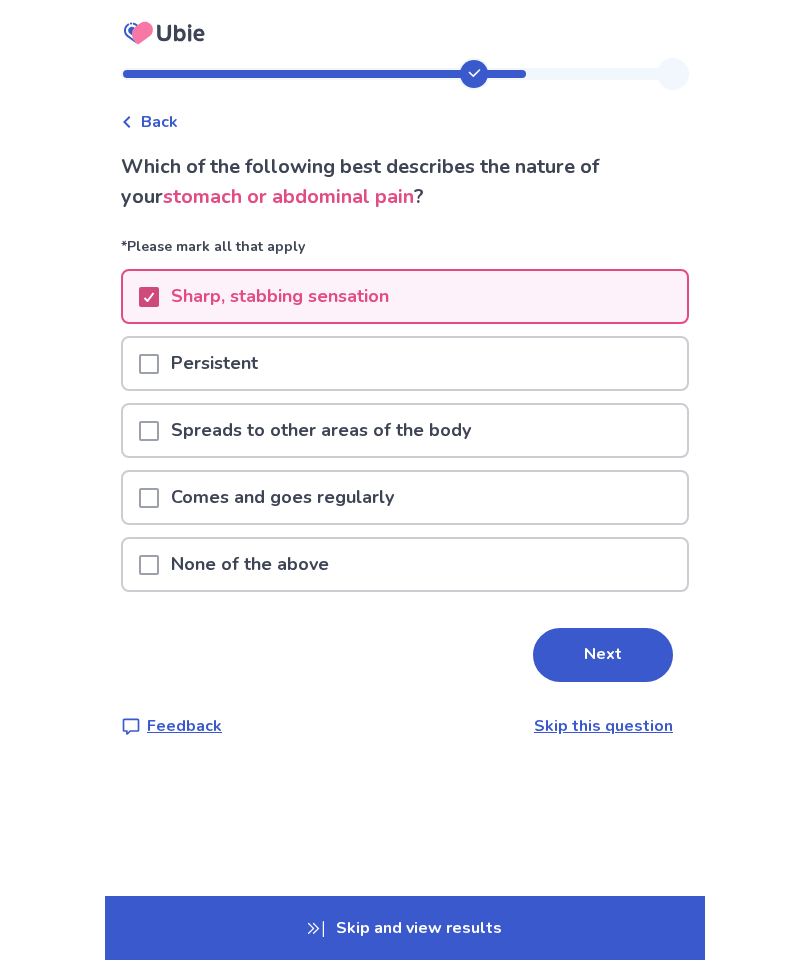 click at bounding box center (149, 364) 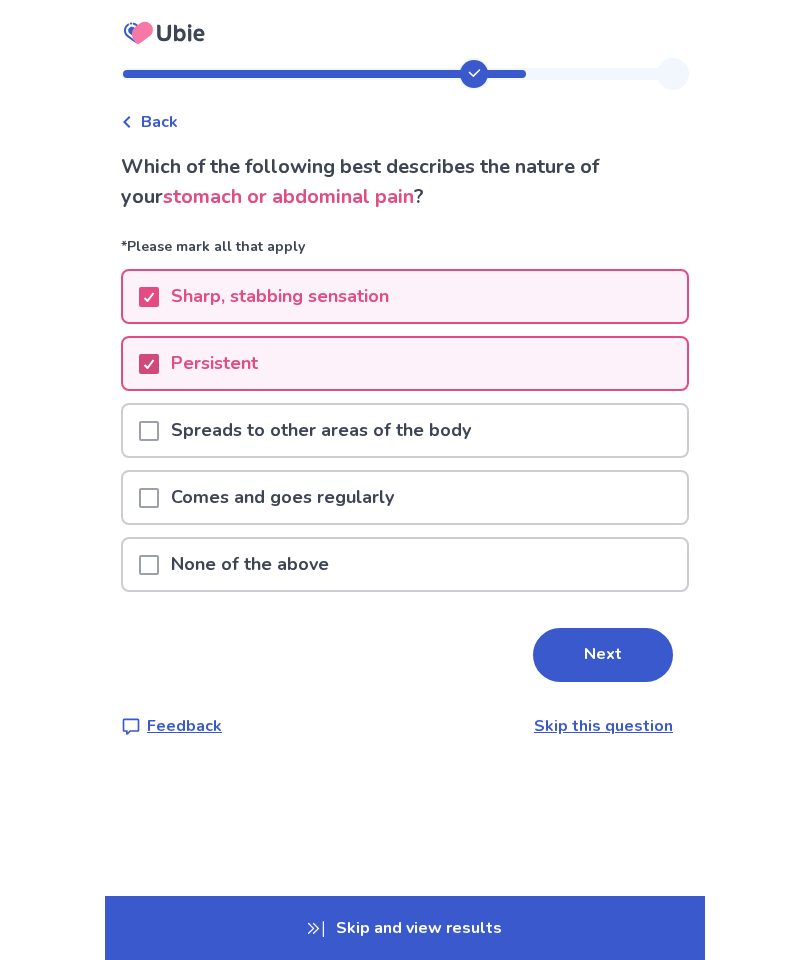 click on "Next" at bounding box center (603, 655) 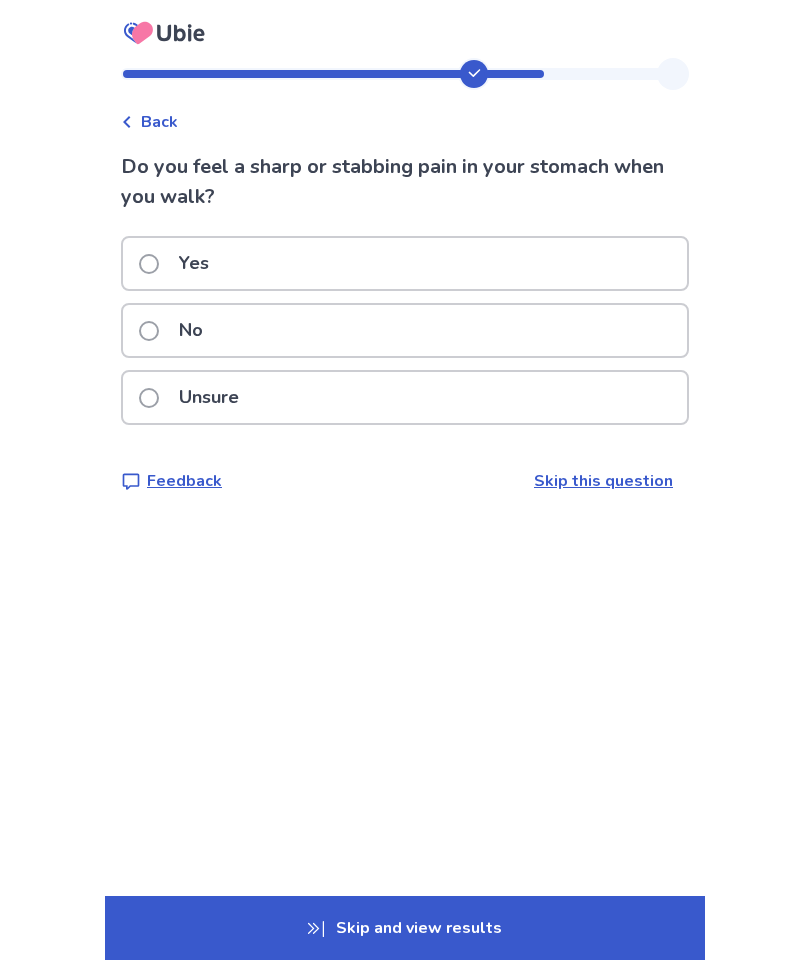 click at bounding box center [149, 264] 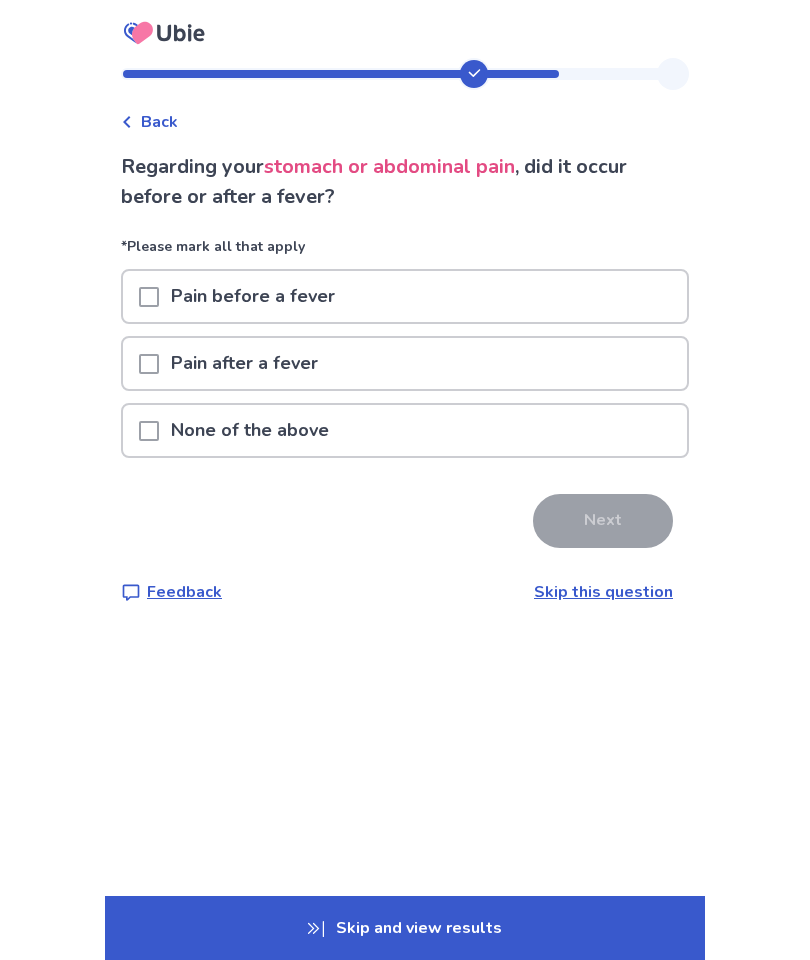 click at bounding box center [149, 297] 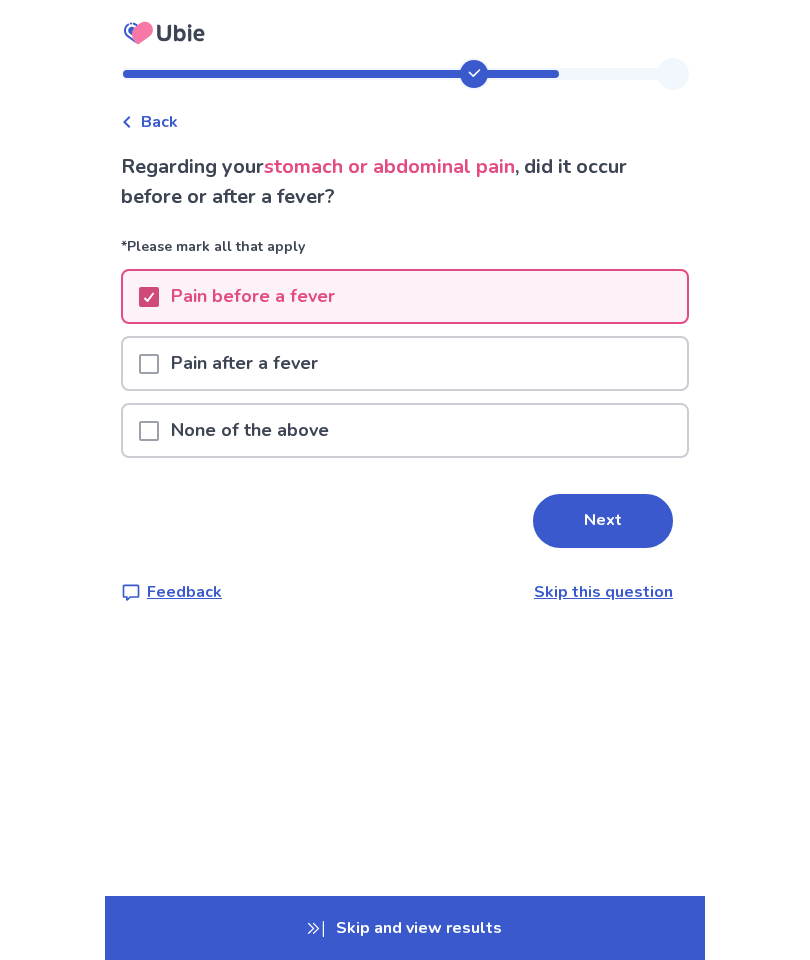 click on "Next" at bounding box center [603, 521] 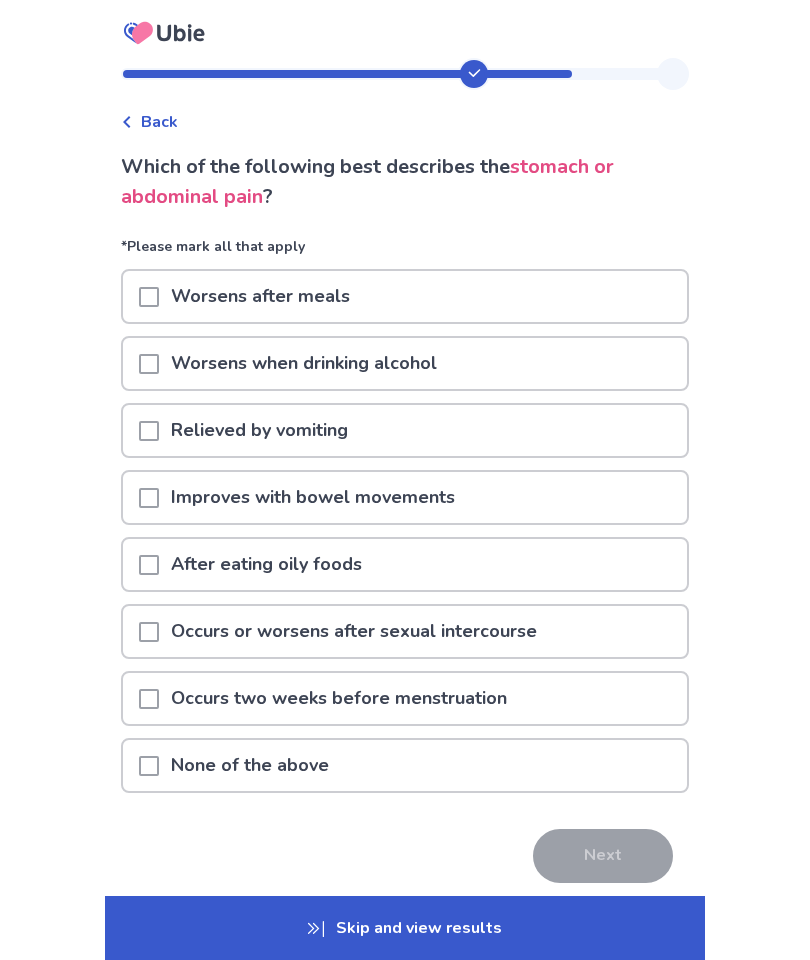 click at bounding box center [149, 297] 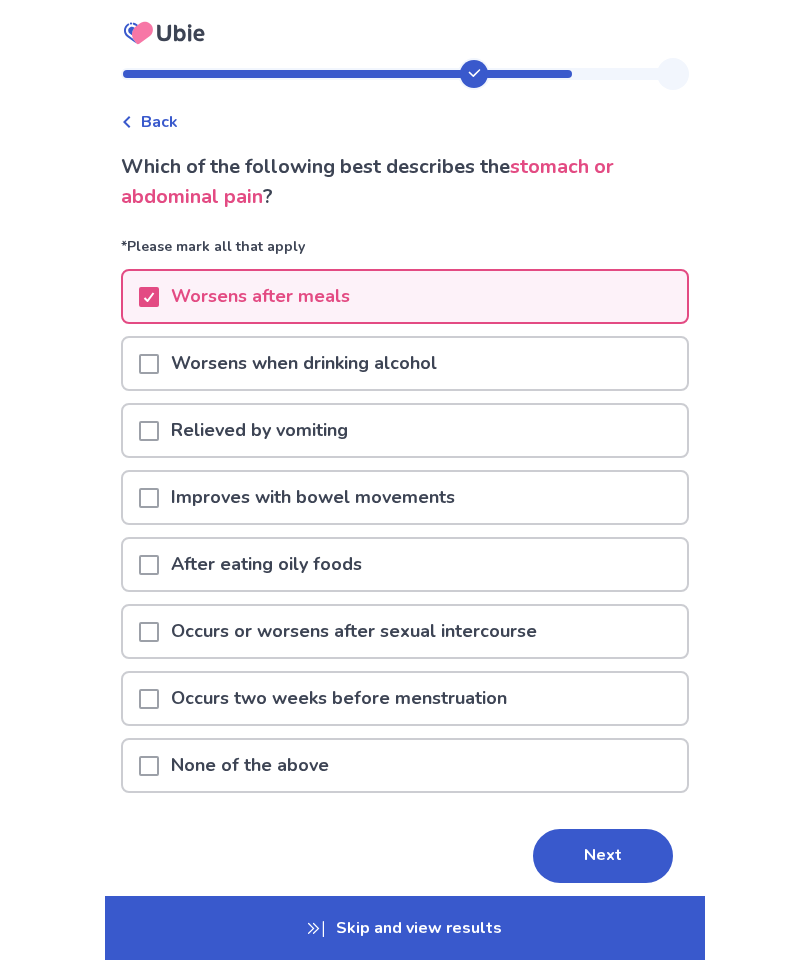 click at bounding box center (149, 565) 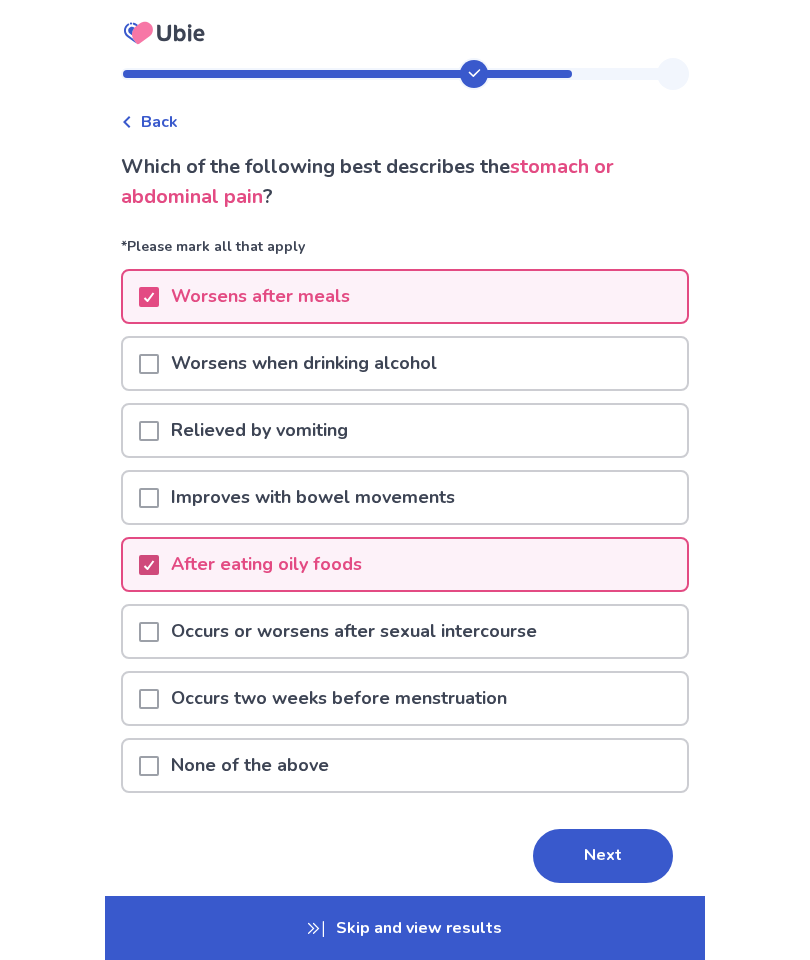 click on "Next" at bounding box center (603, 856) 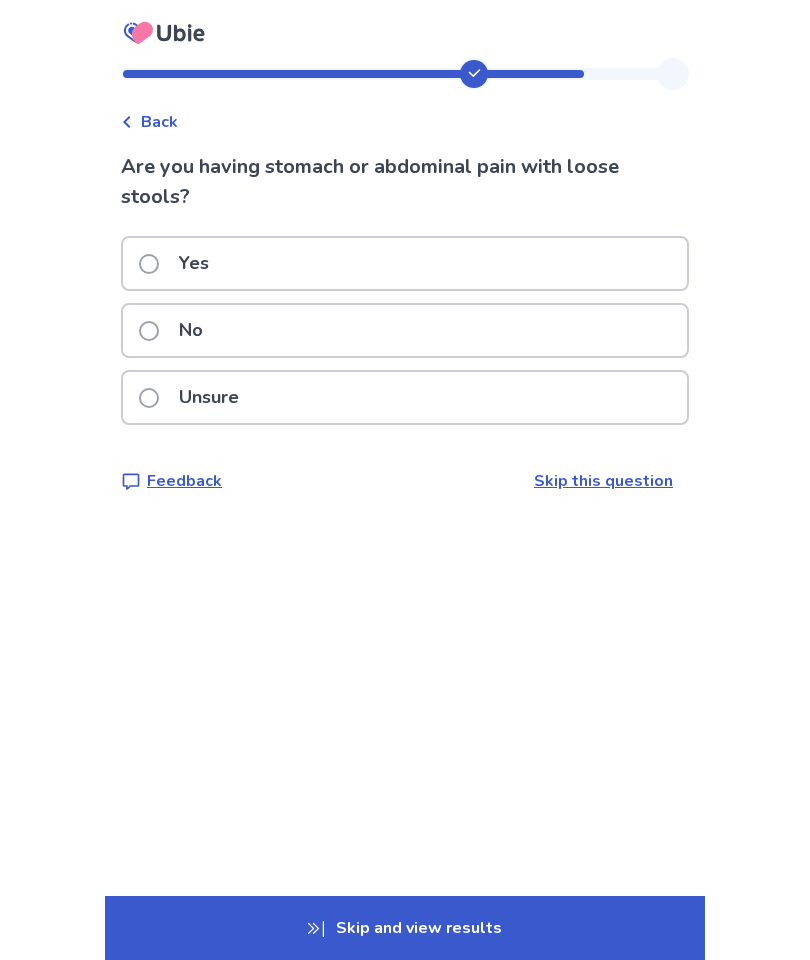 click at bounding box center (149, 264) 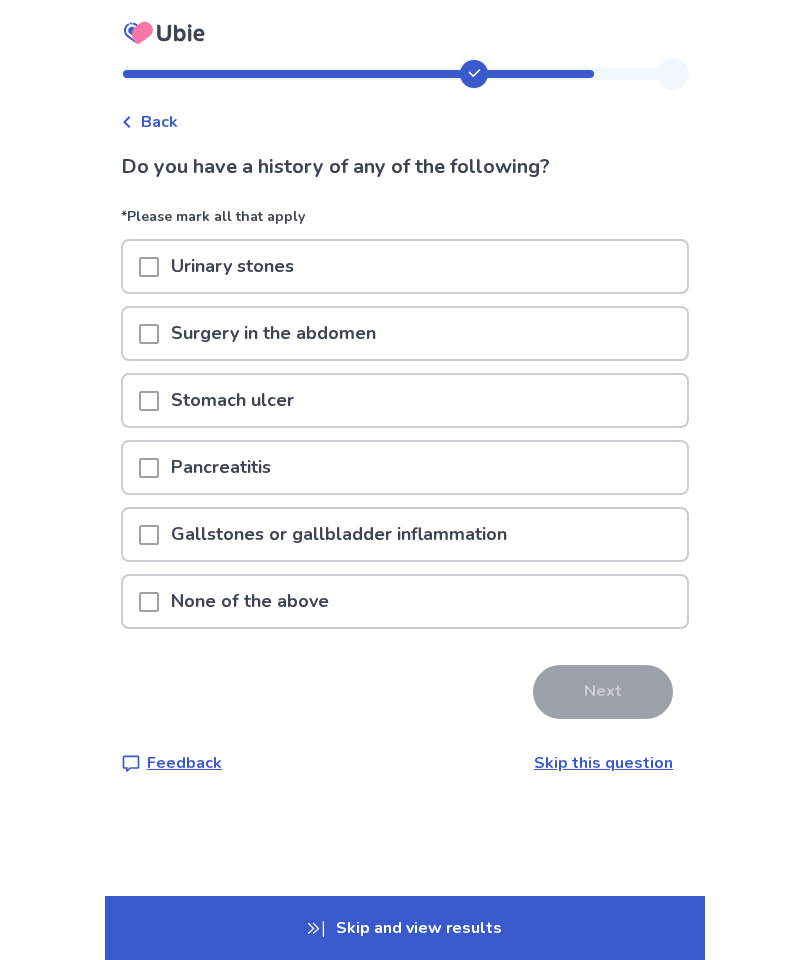 click at bounding box center (149, 267) 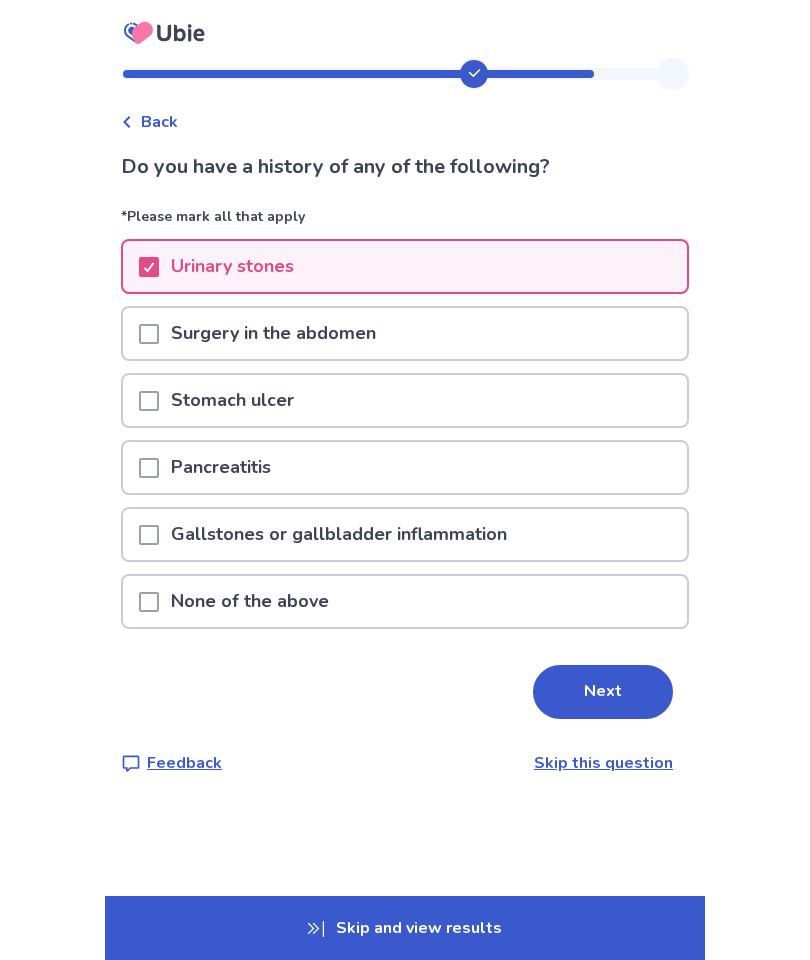 click at bounding box center [149, 334] 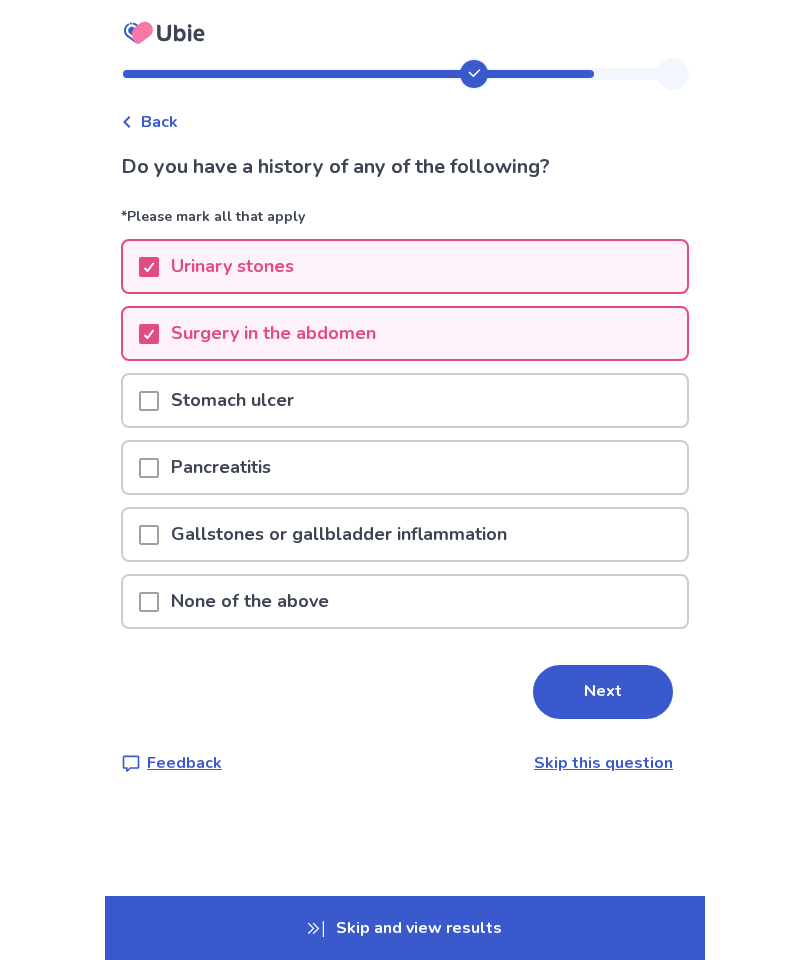 click at bounding box center [149, 400] 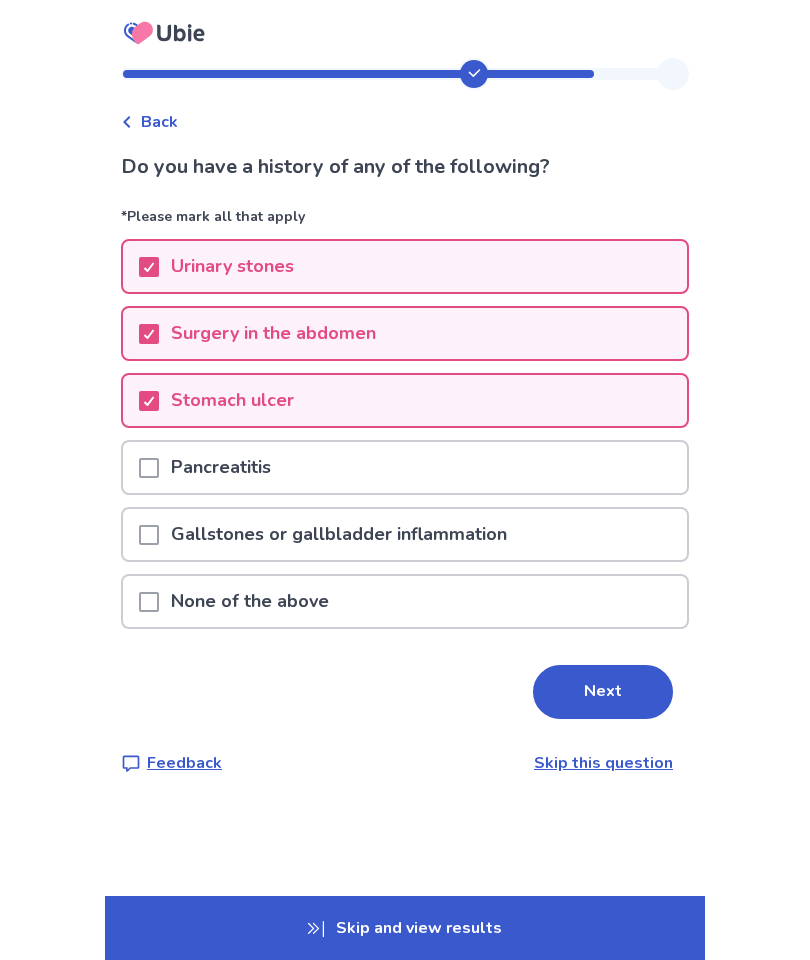click at bounding box center (149, 468) 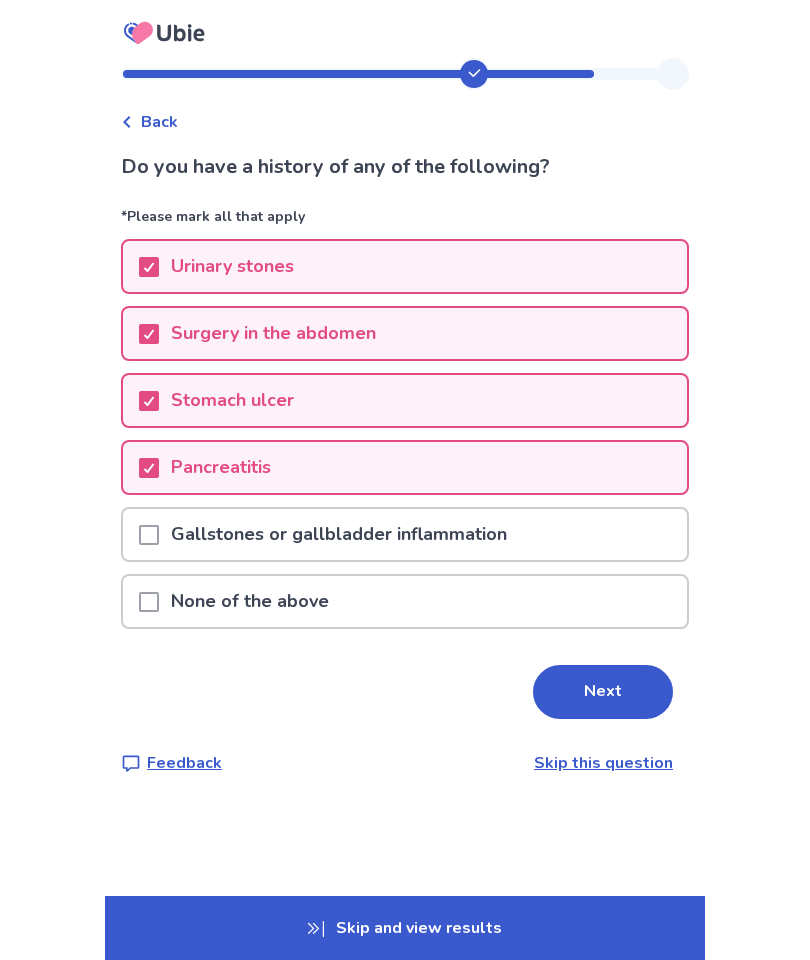 click at bounding box center [149, 535] 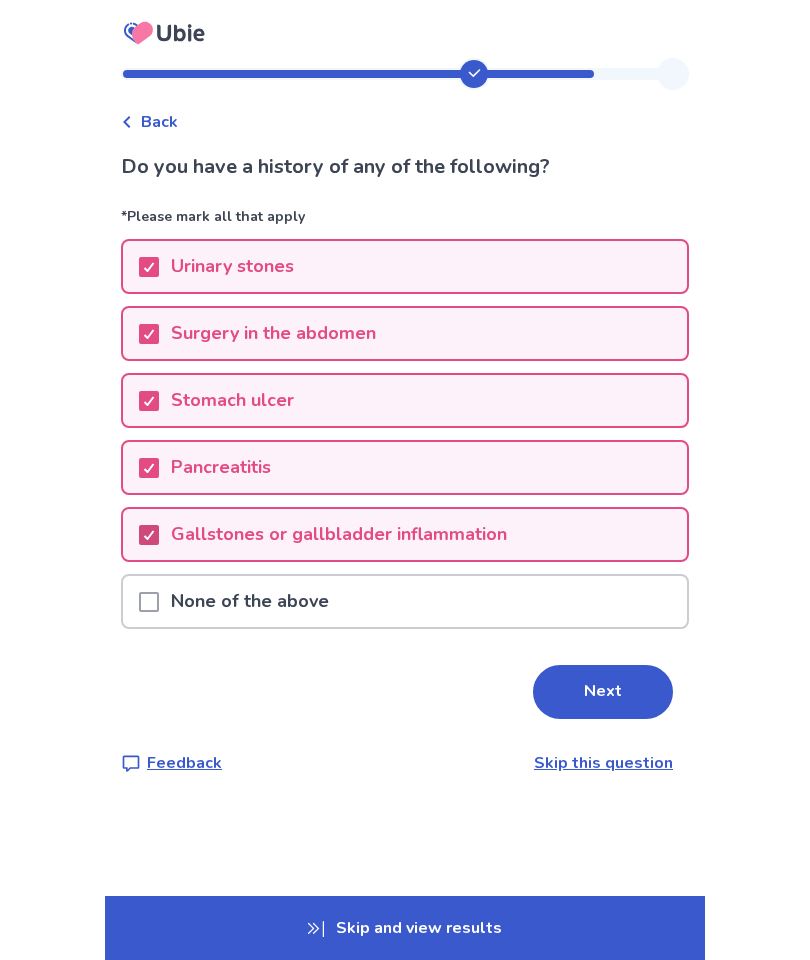 click on "Next" at bounding box center (603, 692) 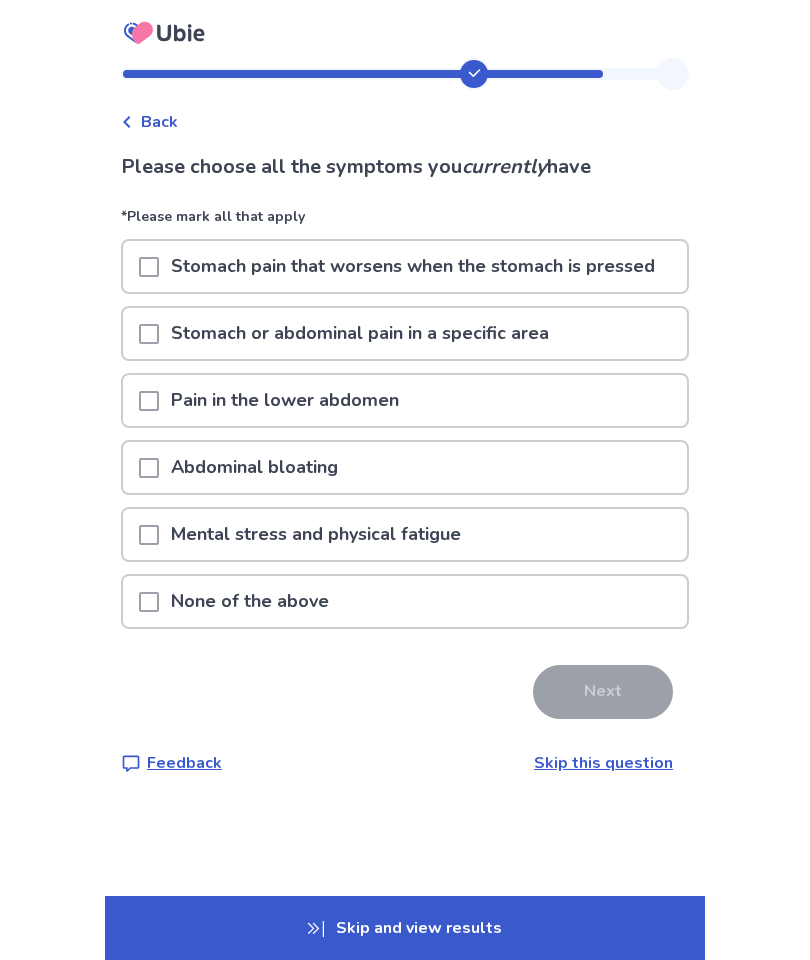 click at bounding box center (149, 334) 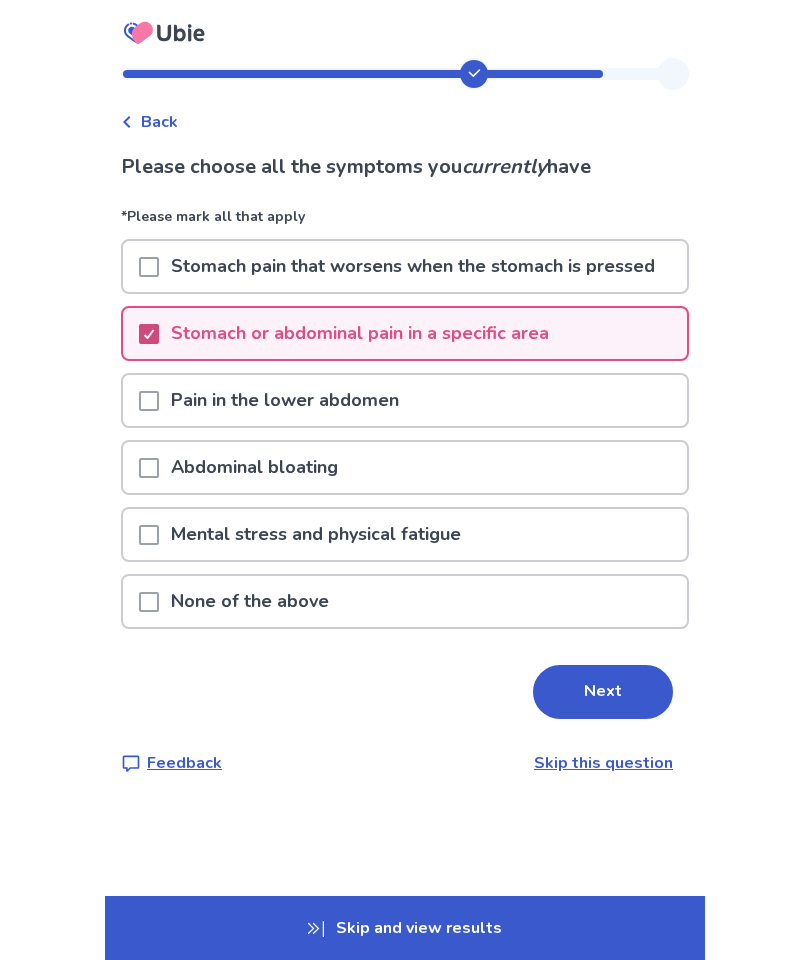 click at bounding box center (149, 401) 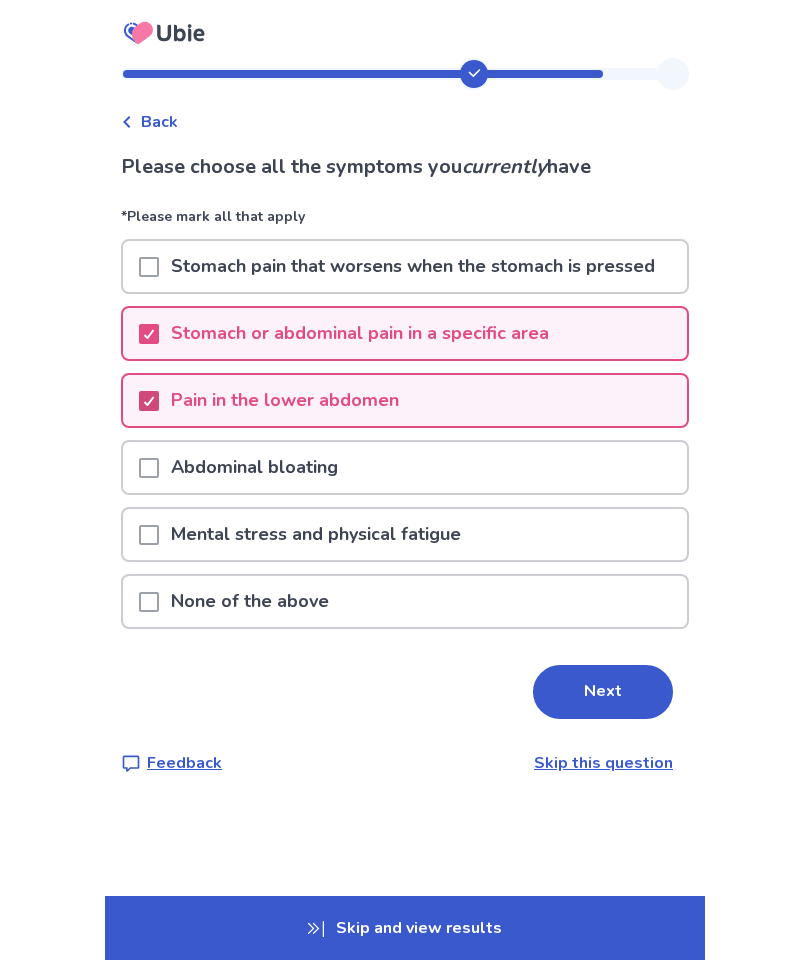 click on "Next" at bounding box center (603, 692) 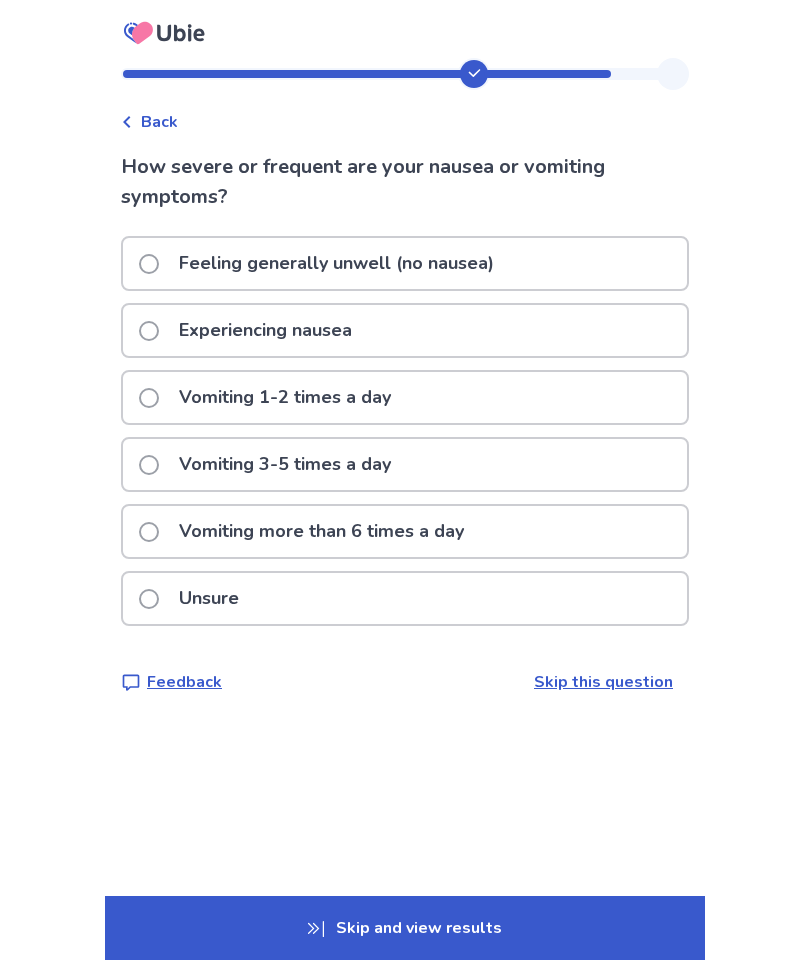 click on "Experiencing nausea" at bounding box center (251, 330) 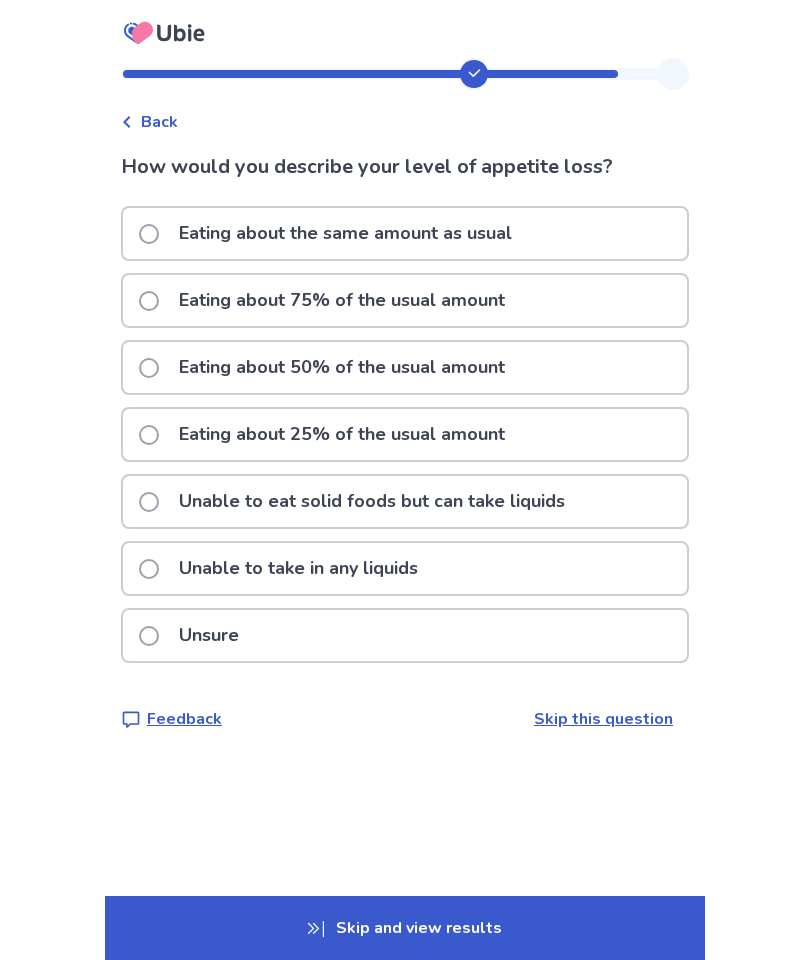 click at bounding box center (149, 502) 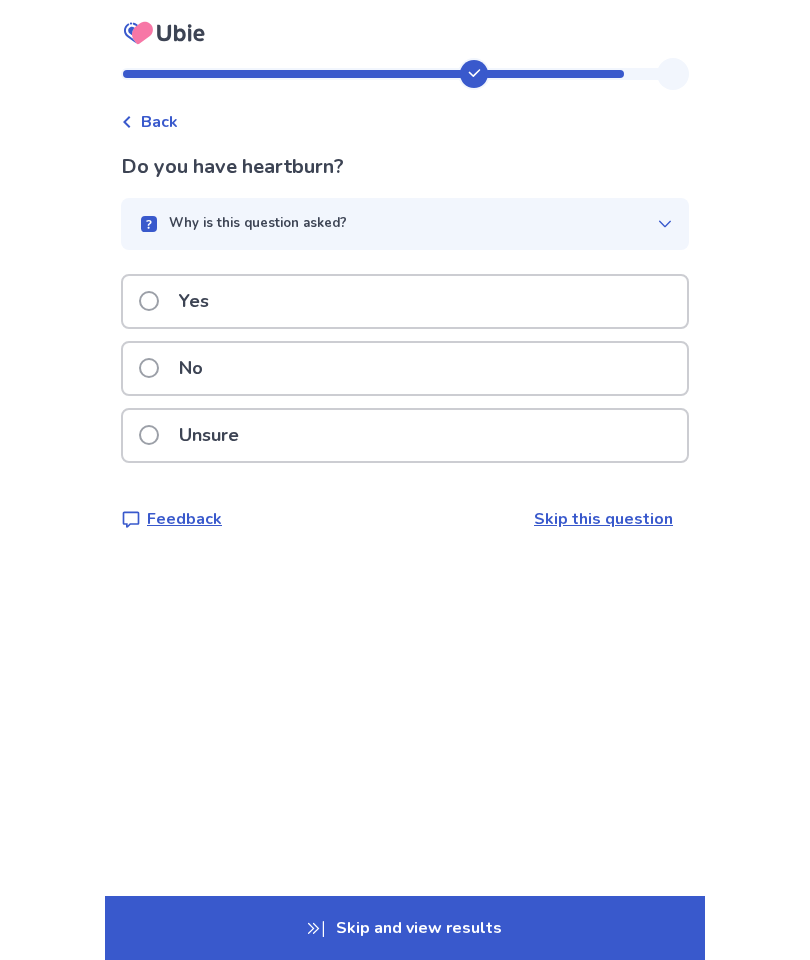 click on "No" at bounding box center (177, 368) 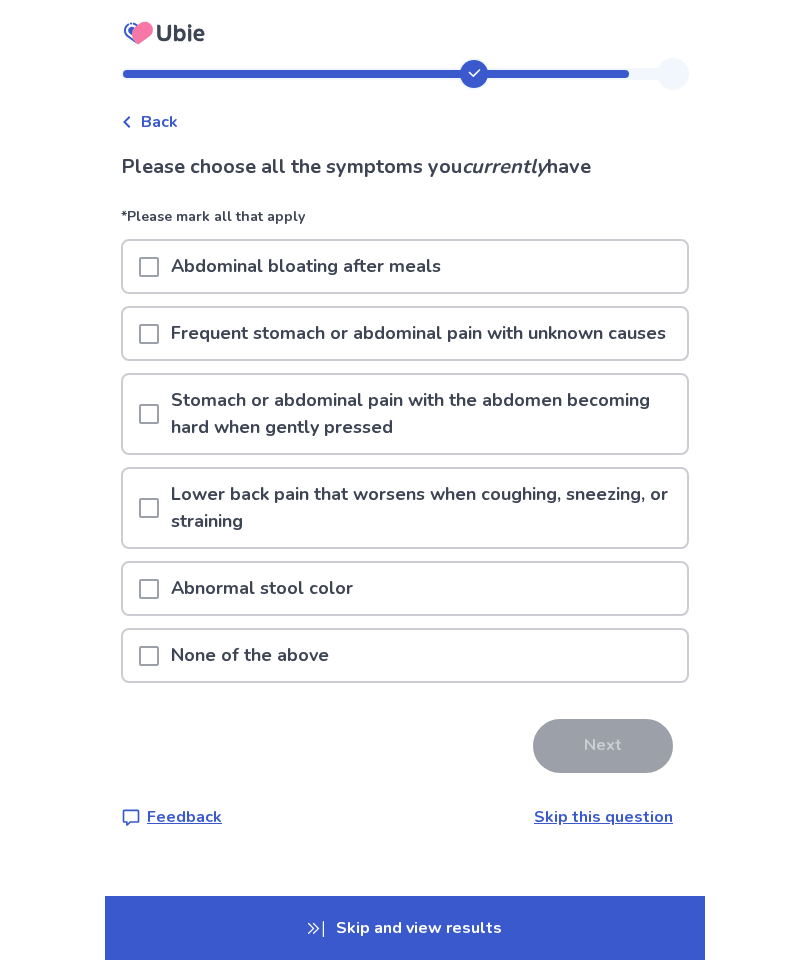 click at bounding box center (149, 334) 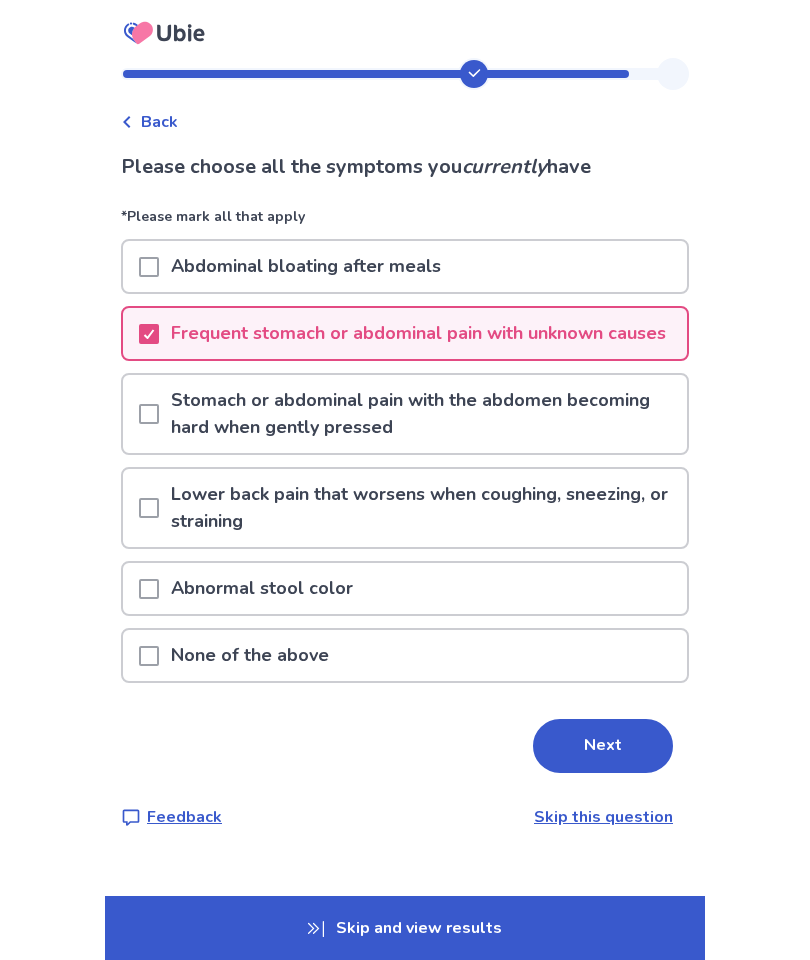 click at bounding box center (149, 414) 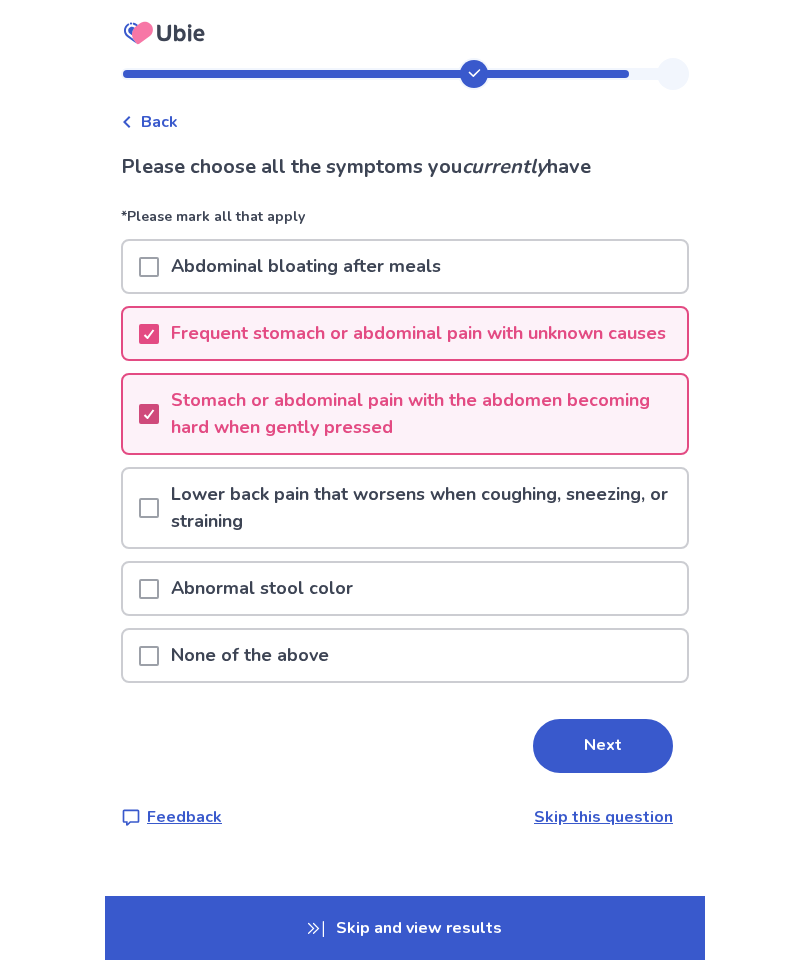 click on "Next" at bounding box center (603, 746) 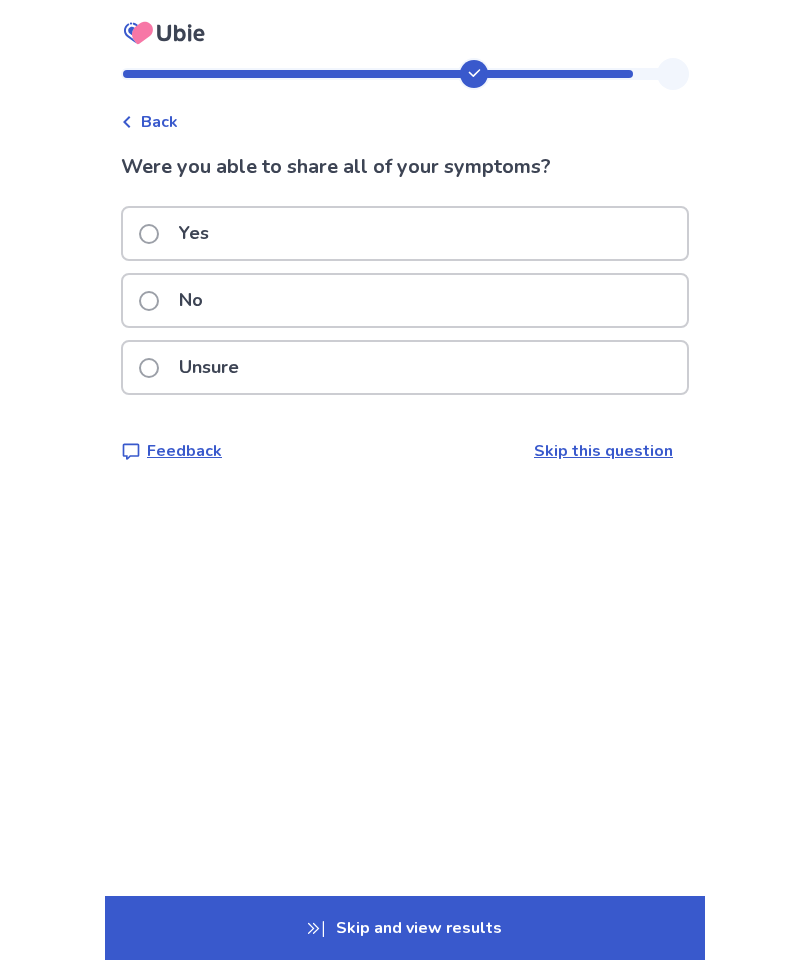 click at bounding box center (149, 234) 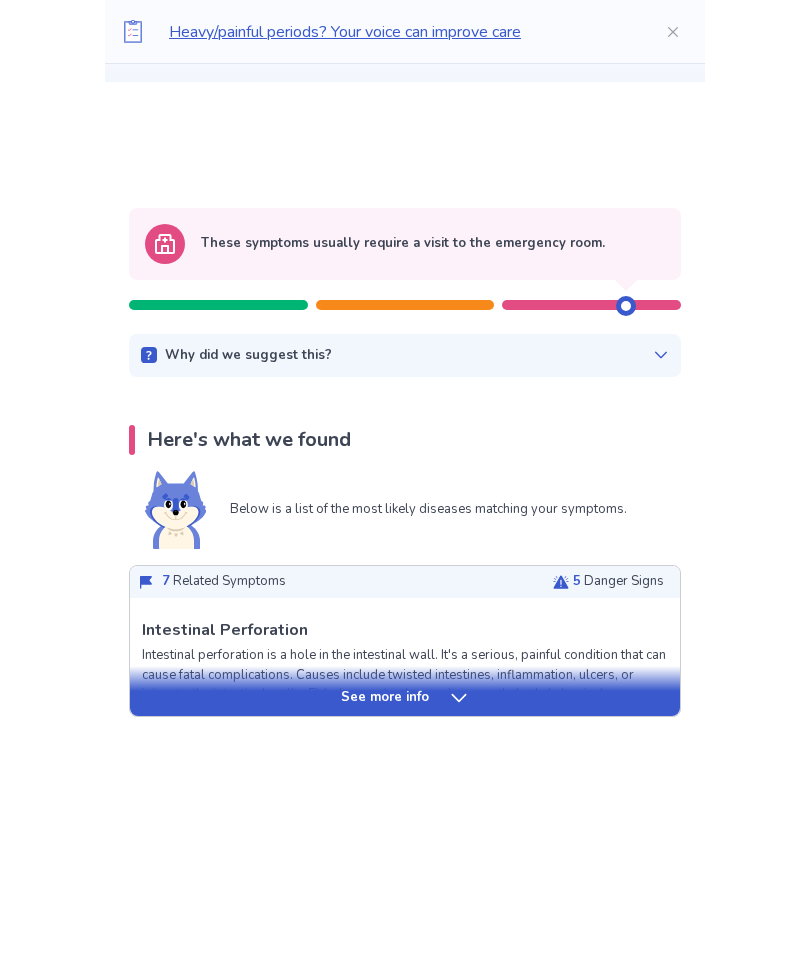 scroll, scrollTop: 171, scrollLeft: 0, axis: vertical 